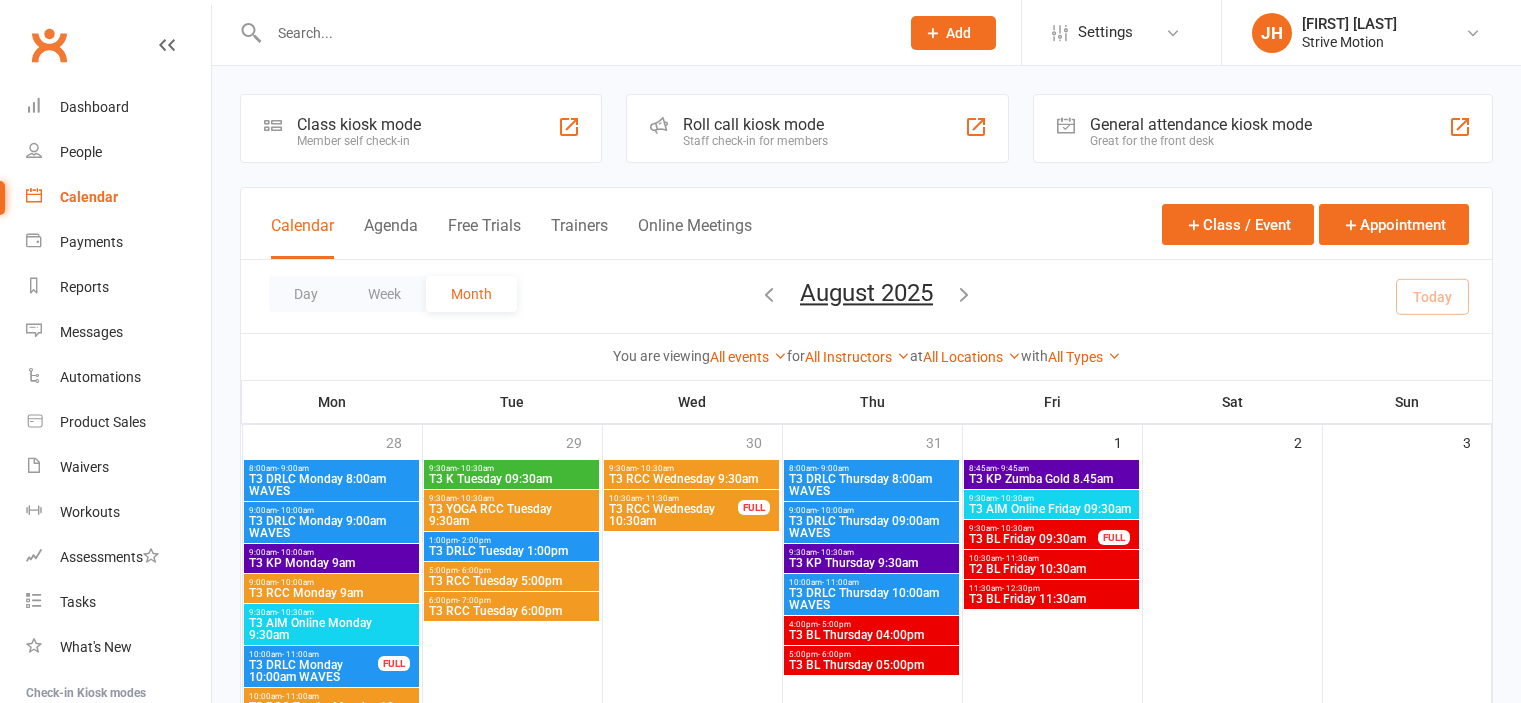 scroll, scrollTop: 344, scrollLeft: 0, axis: vertical 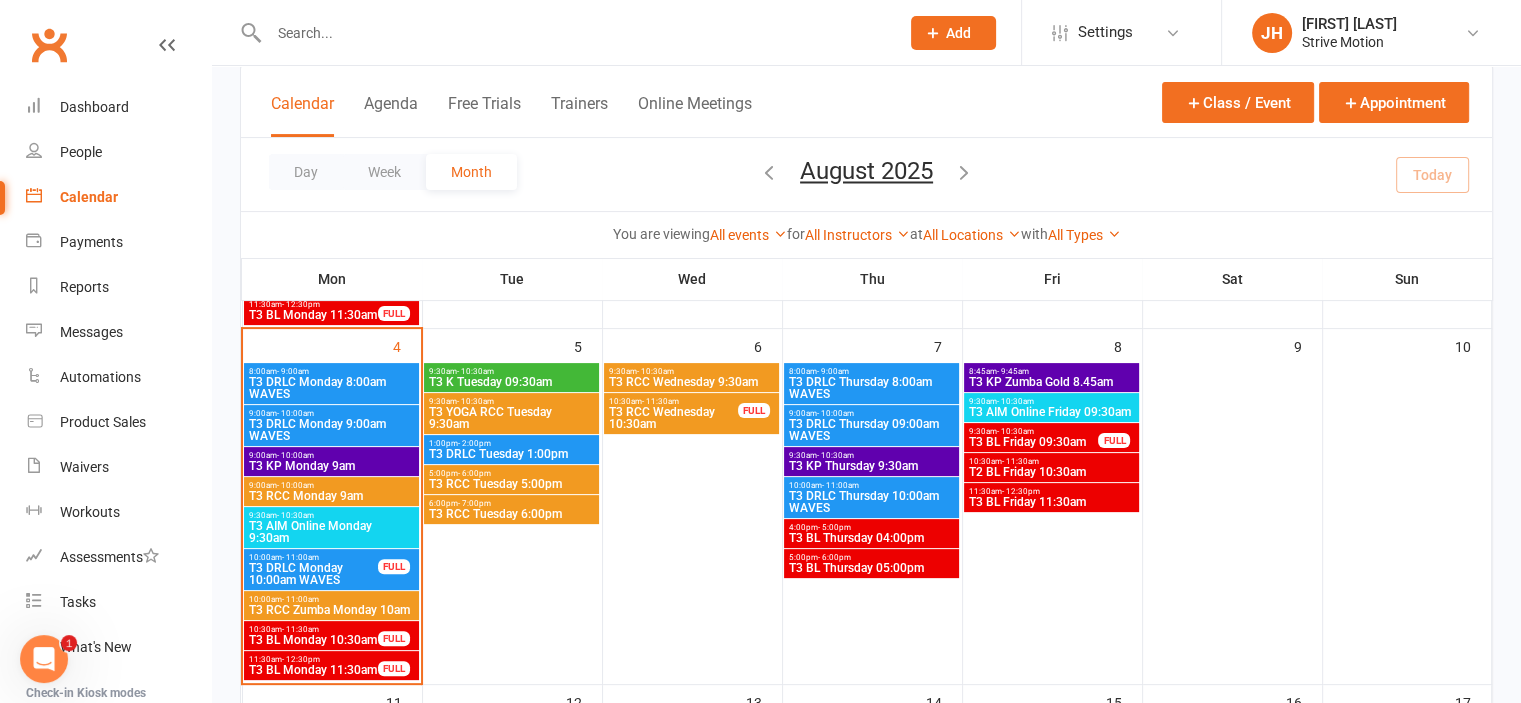 click on "T3 AIM Online Monday 9:30am" at bounding box center (331, 532) 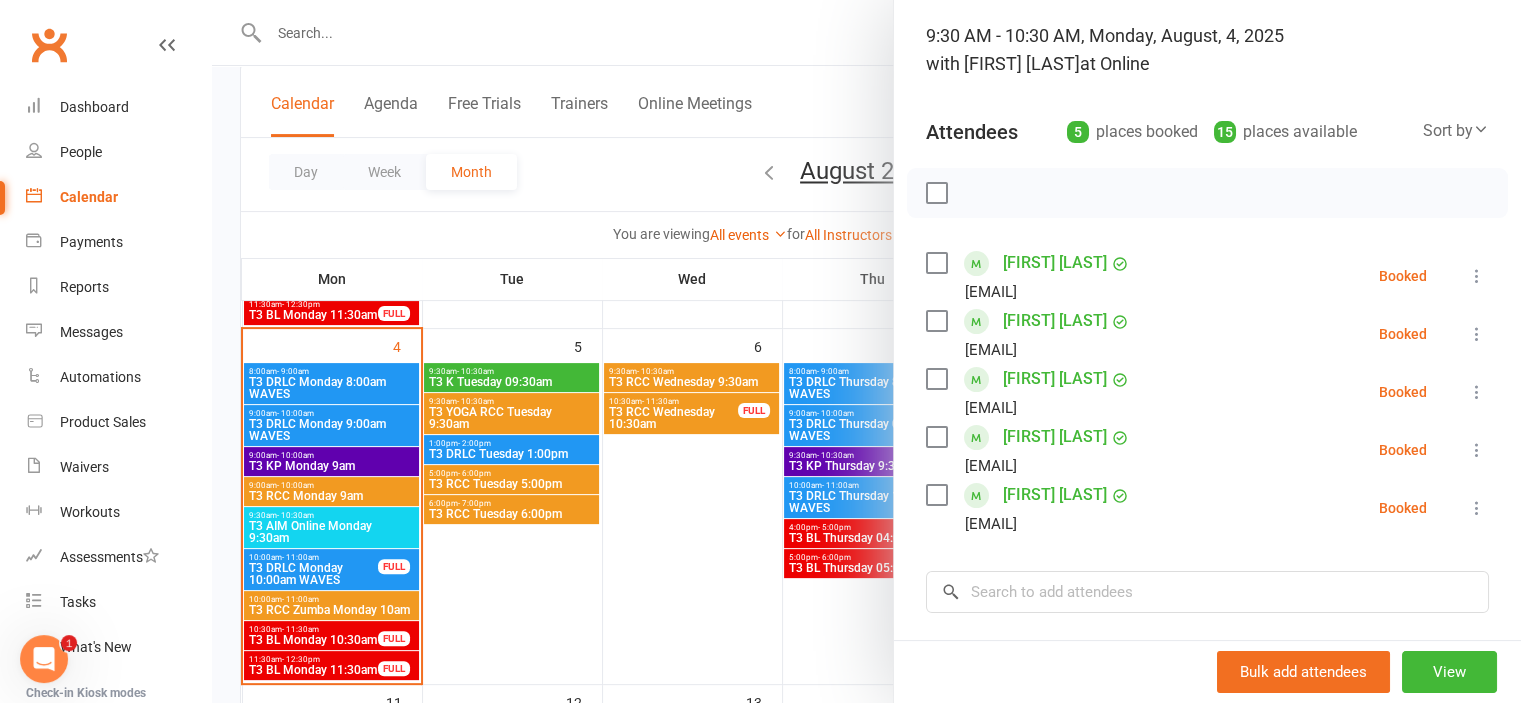 scroll, scrollTop: 124, scrollLeft: 0, axis: vertical 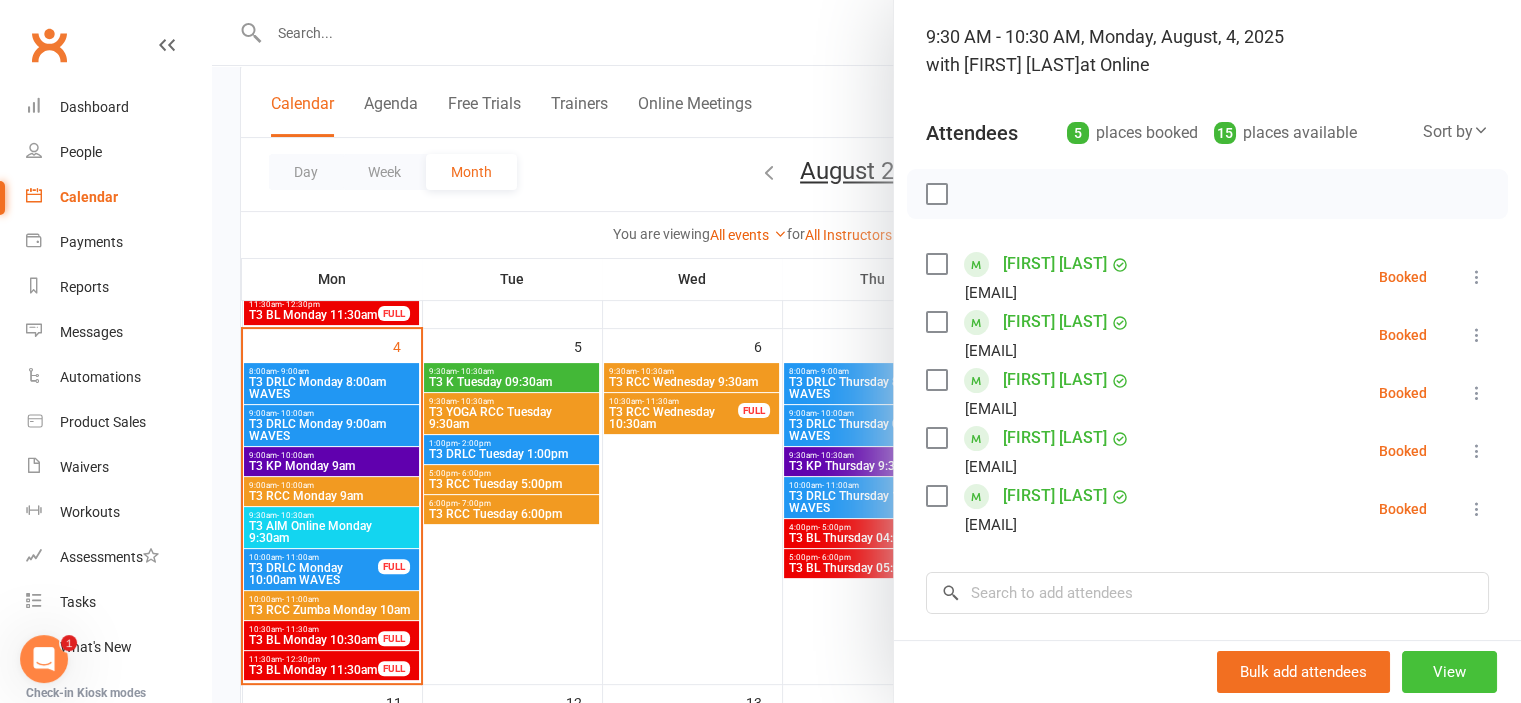 click on "View" at bounding box center [1449, 672] 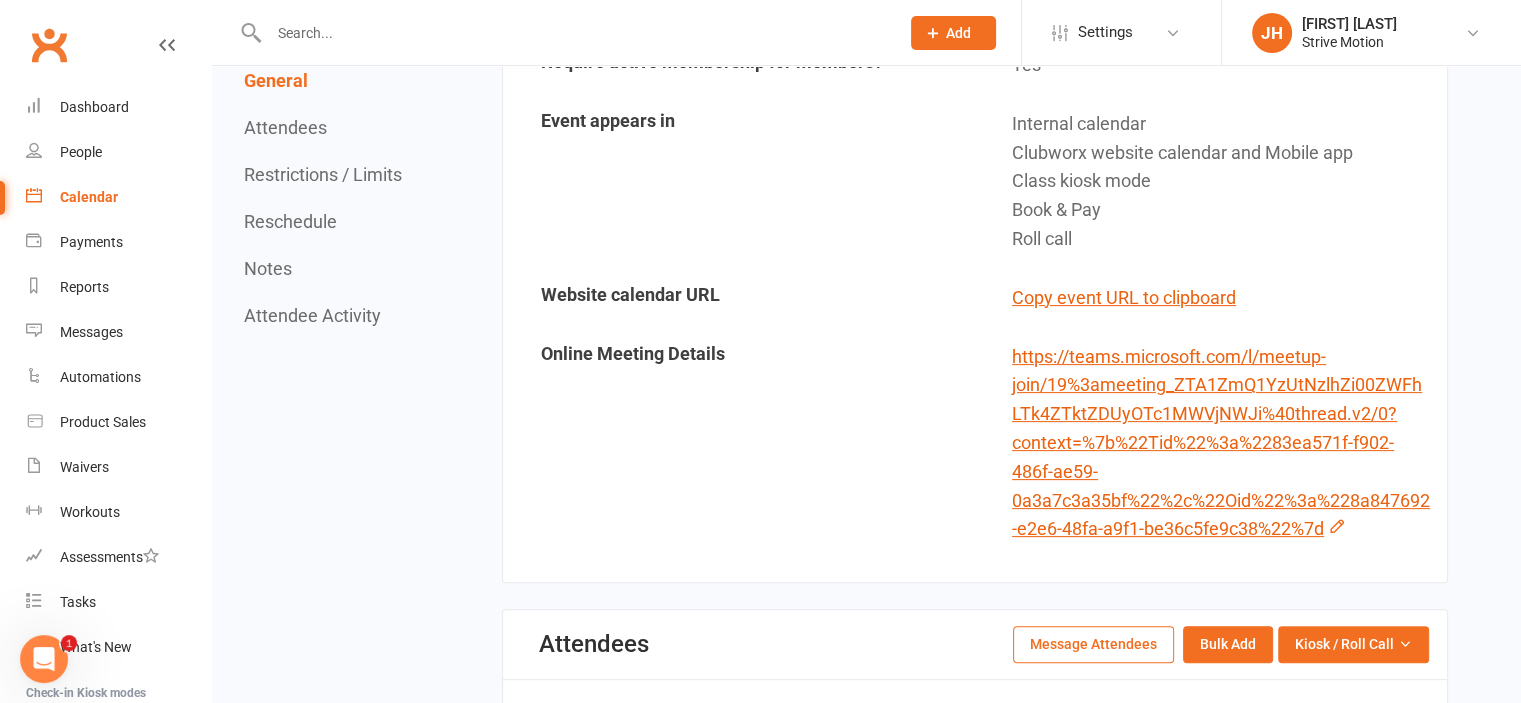 scroll, scrollTop: 497, scrollLeft: 0, axis: vertical 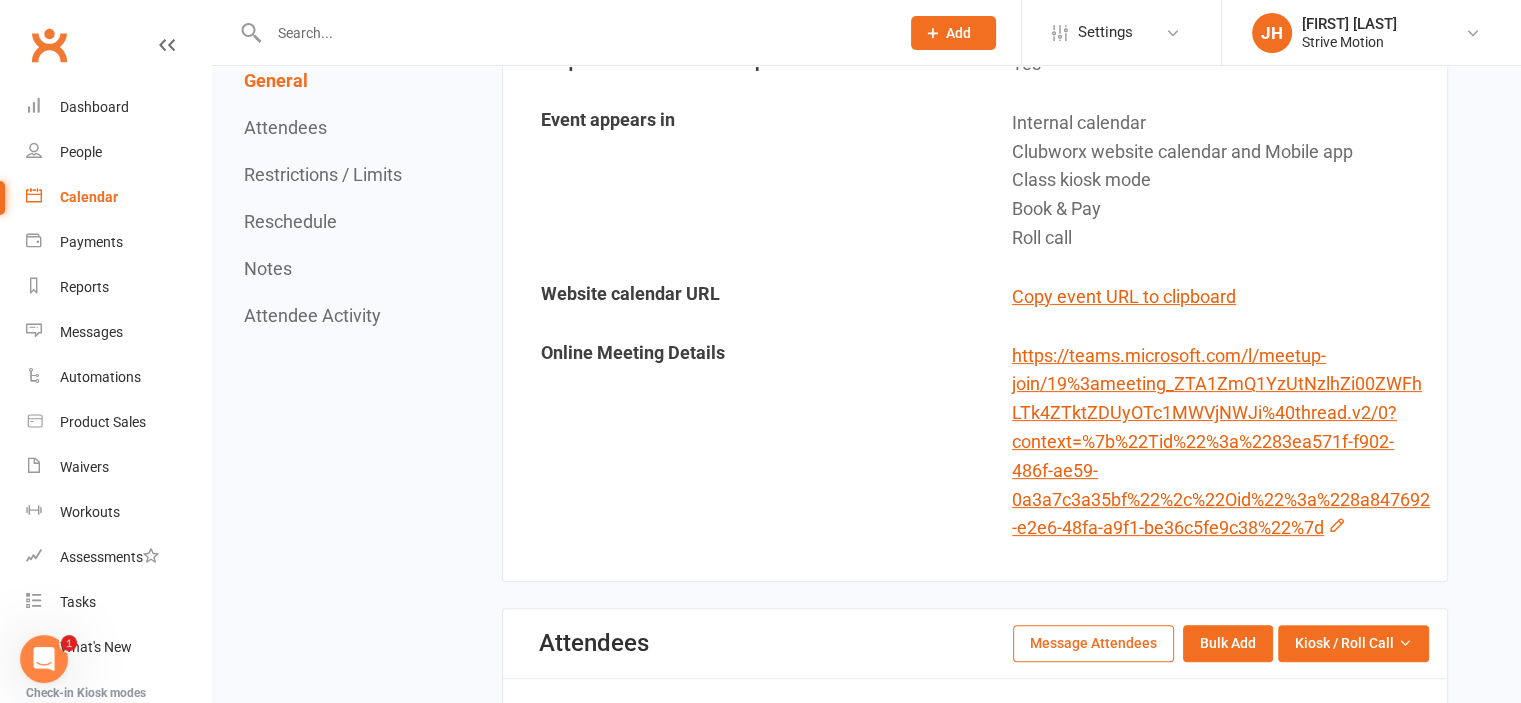 click on "Message Attendees" at bounding box center [1093, 643] 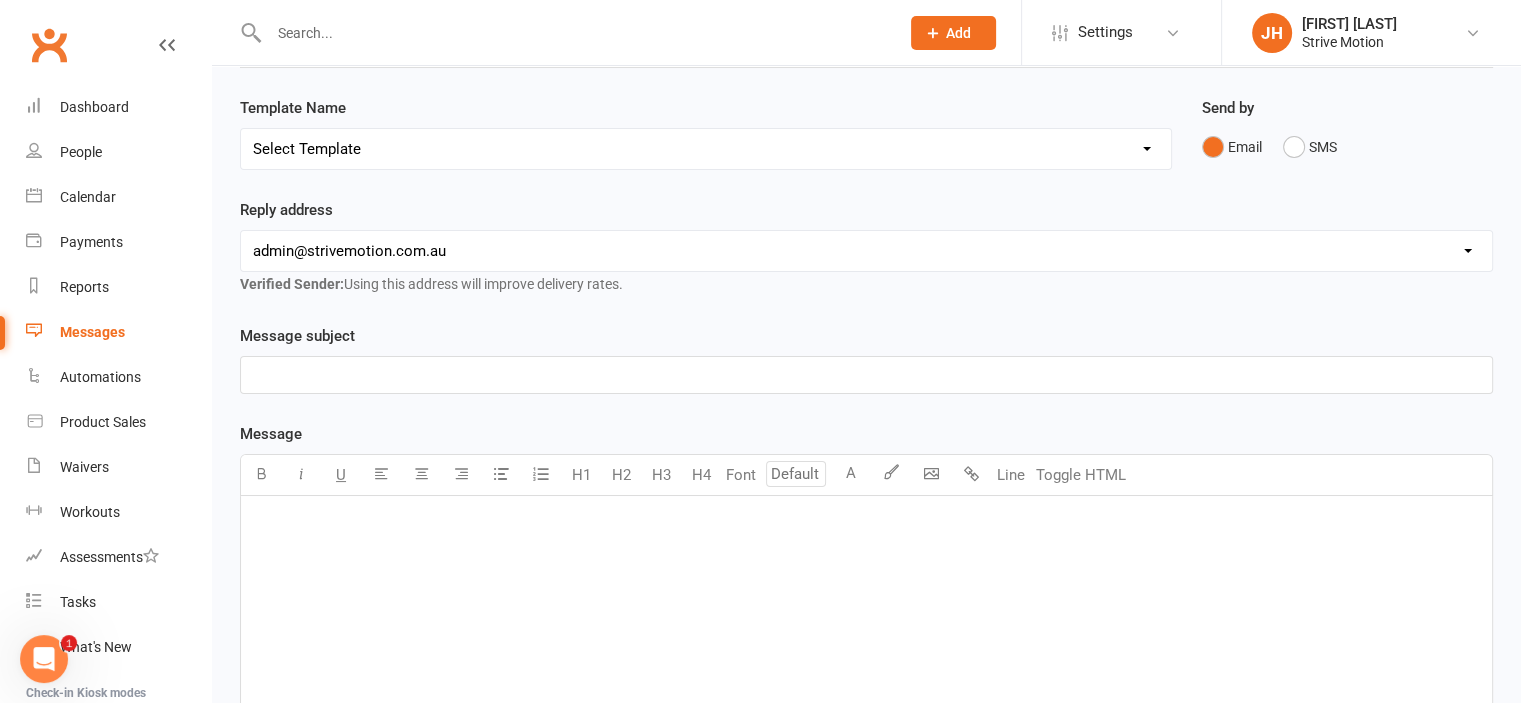 scroll, scrollTop: 250, scrollLeft: 0, axis: vertical 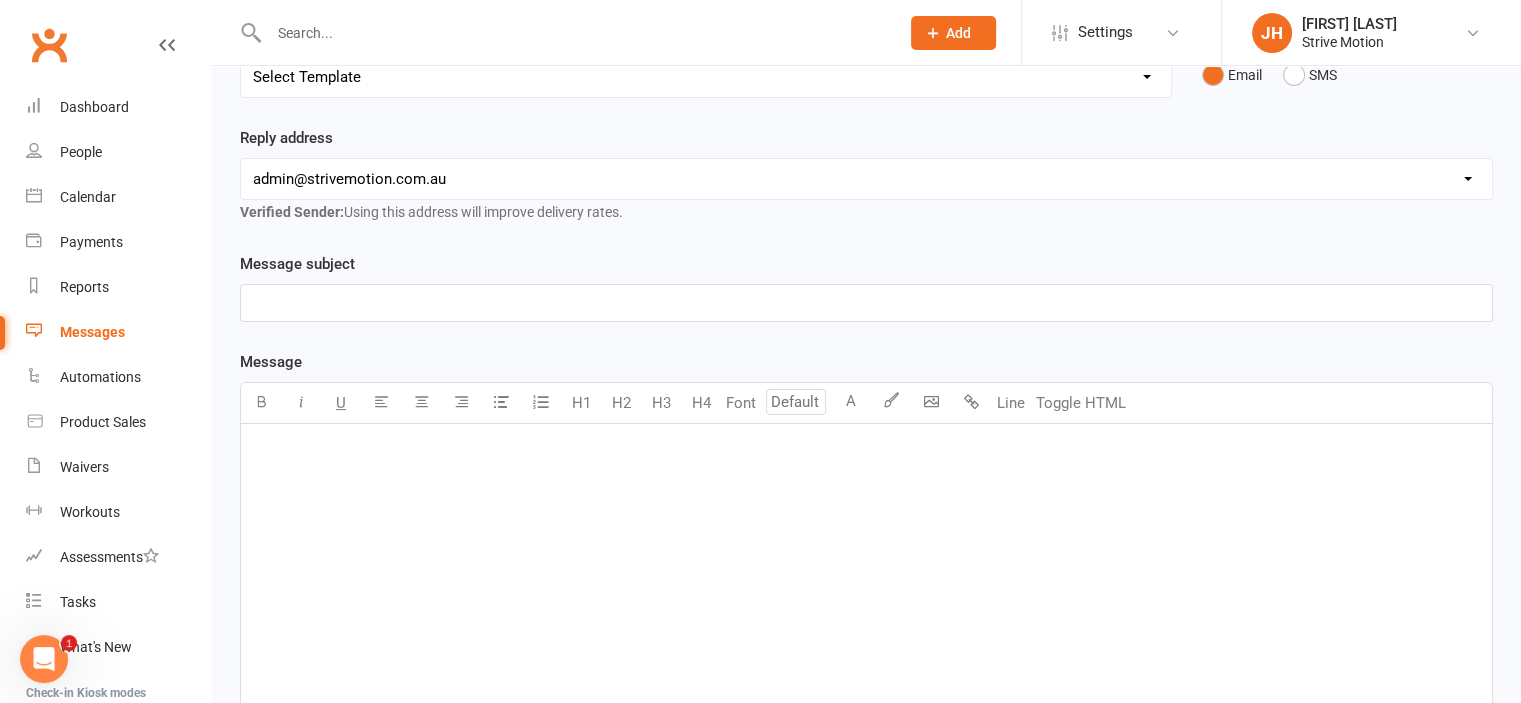 click on "﻿" at bounding box center [866, 574] 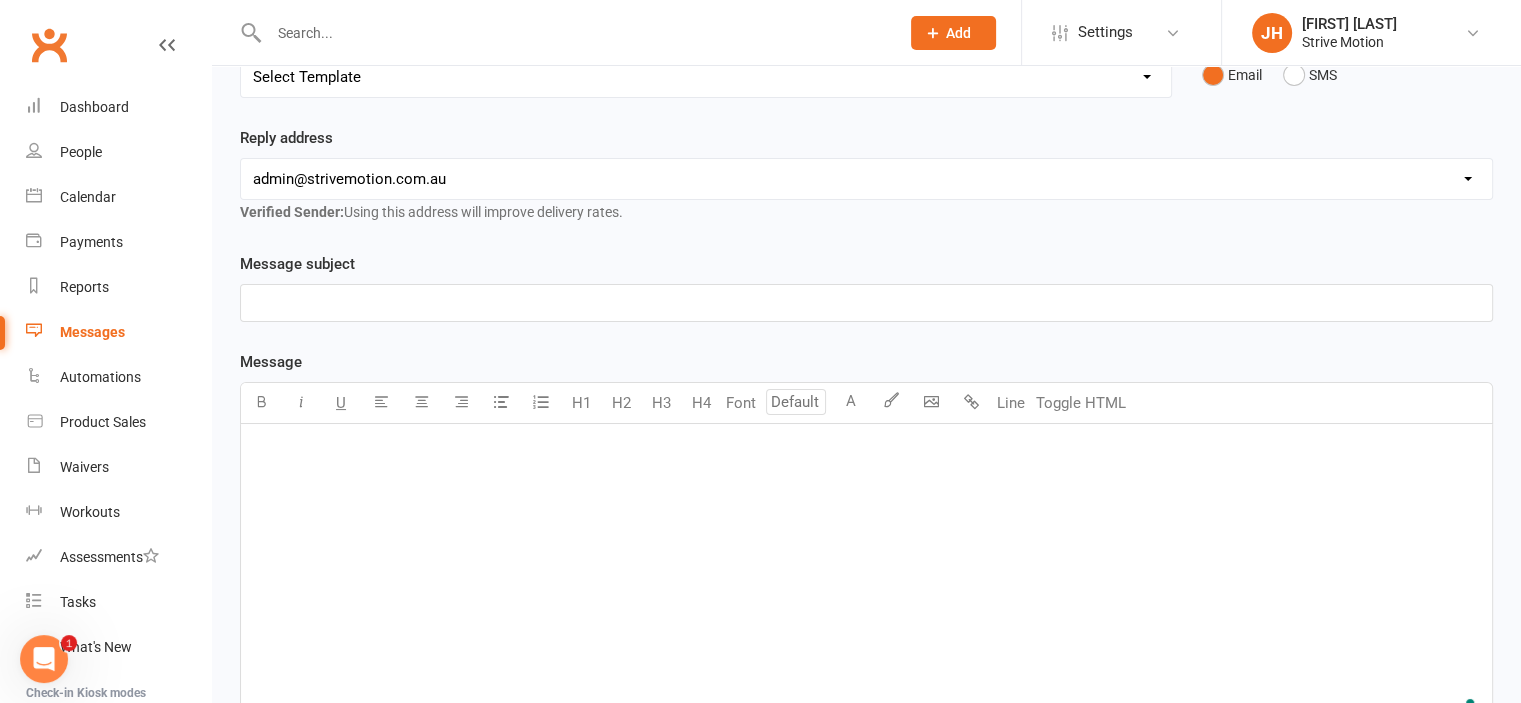 paste 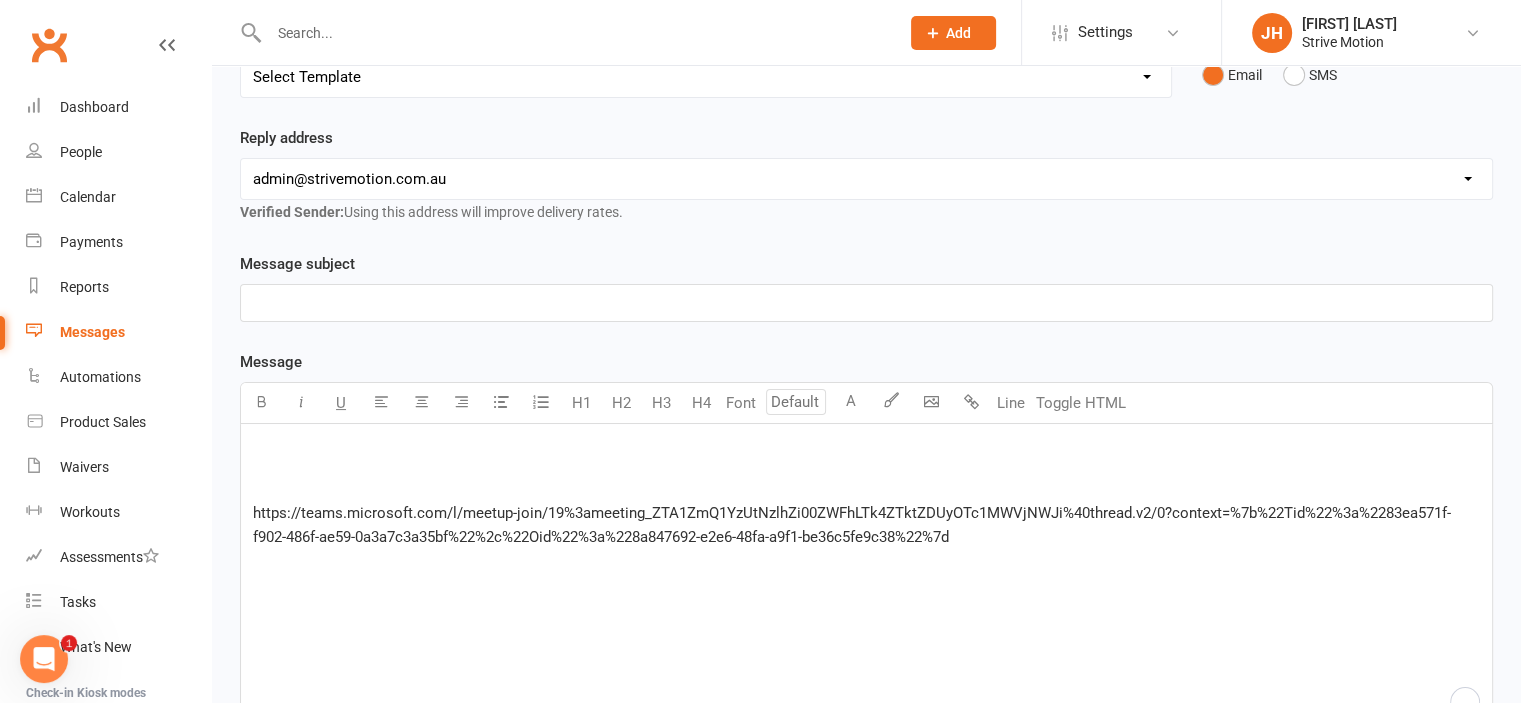 type 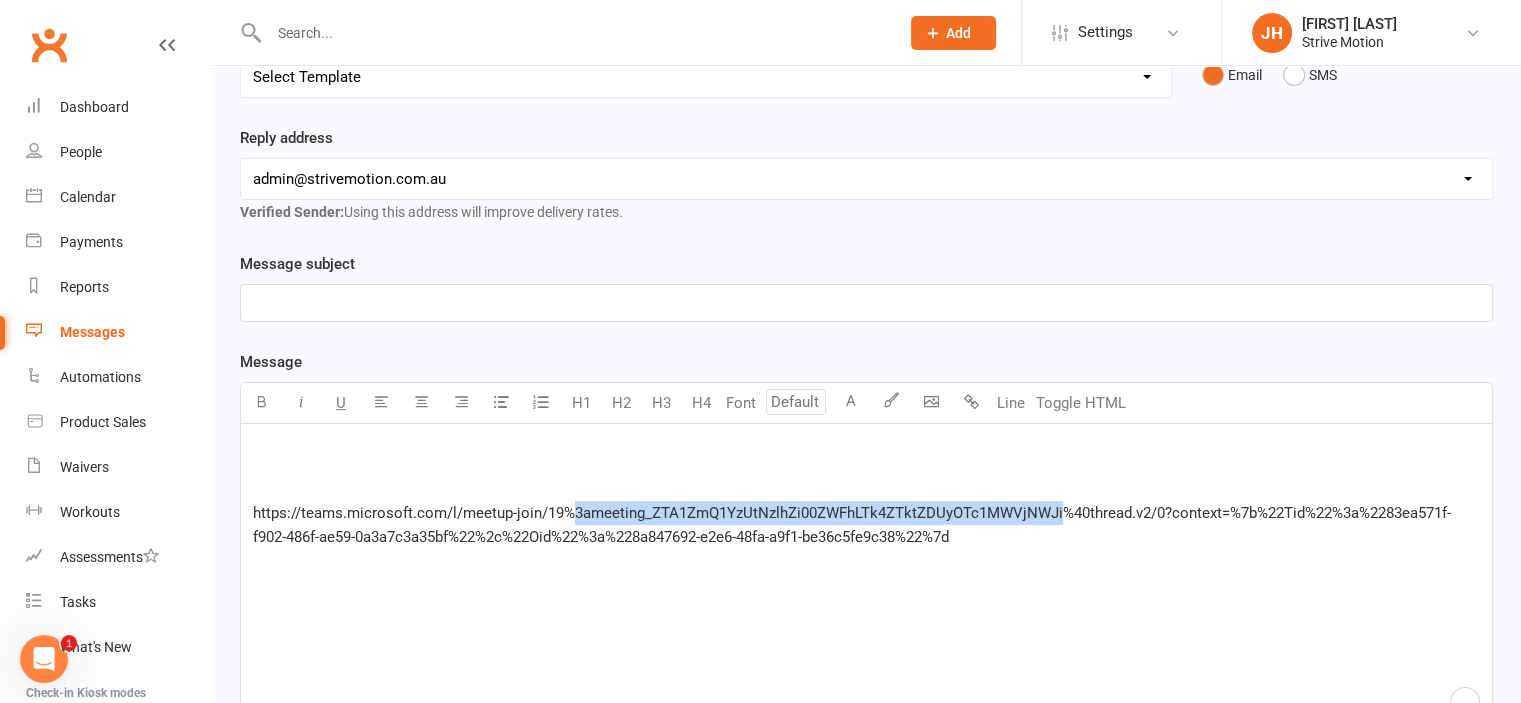 click on "https://teams.microsoft.com/l/meetup-join/19%3ameeting_ZTA1ZmQ1YzUtNzlhZi00ZWFhLTk4ZTktZDUyOTc1MWVjNWJi%40thread.v2/0?context=%7b%22Tid%22%3a%2283ea571f-f902-486f-ae59-0a3a7c3a35bf%22%2c%22Oid%22%3a%228a847692-e2e6-48fa-a9f1-be36c5fe9c38%22%7d" at bounding box center [852, 525] 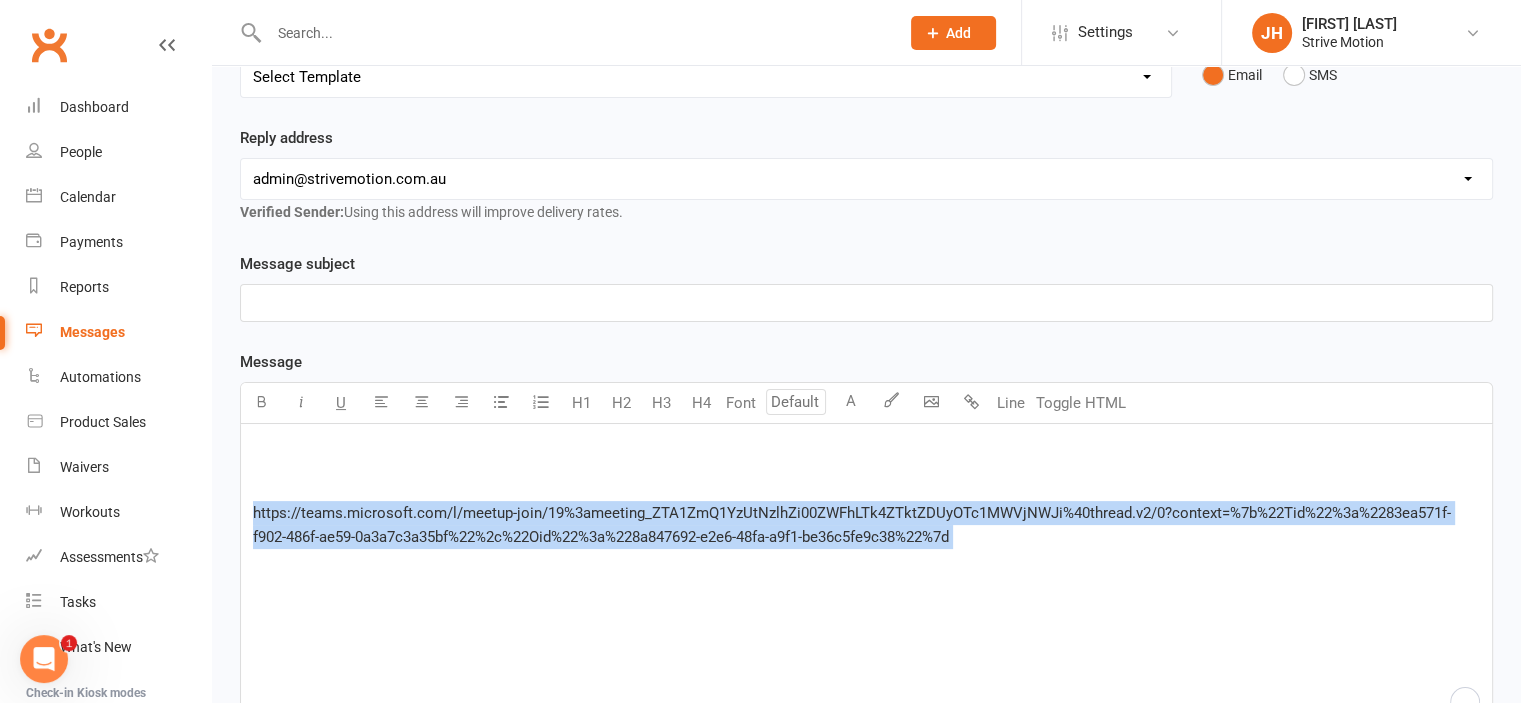 click on "https://teams.microsoft.com/l/meetup-join/19%3ameeting_ZTA1ZmQ1YzUtNzlhZi00ZWFhLTk4ZTktZDUyOTc1MWVjNWJi%40thread.v2/0?context=%7b%22Tid%22%3a%2283ea571f-f902-486f-ae59-0a3a7c3a35bf%22%2c%22Oid%22%3a%228a847692-e2e6-48fa-a9f1-be36c5fe9c38%22%7d" at bounding box center [852, 525] 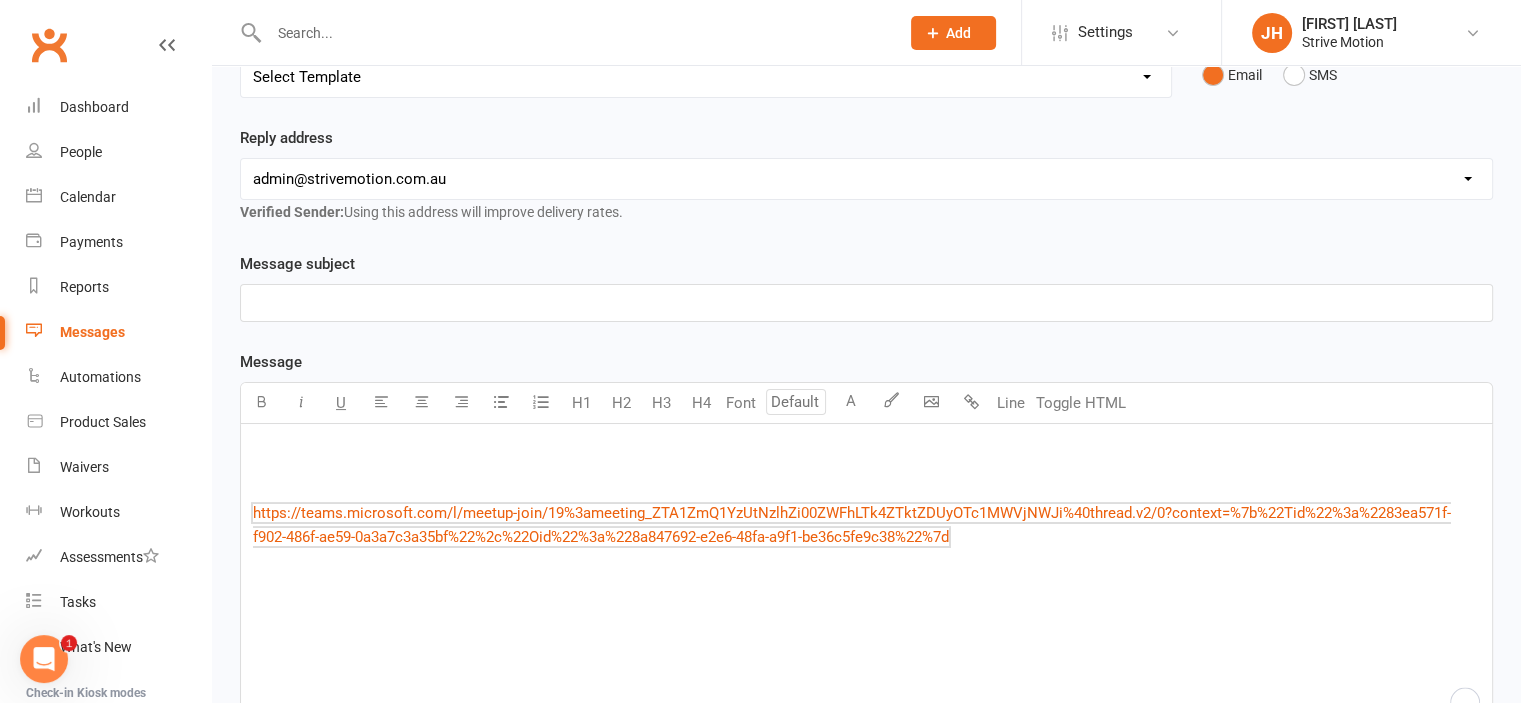 click on "﻿" at bounding box center [866, 450] 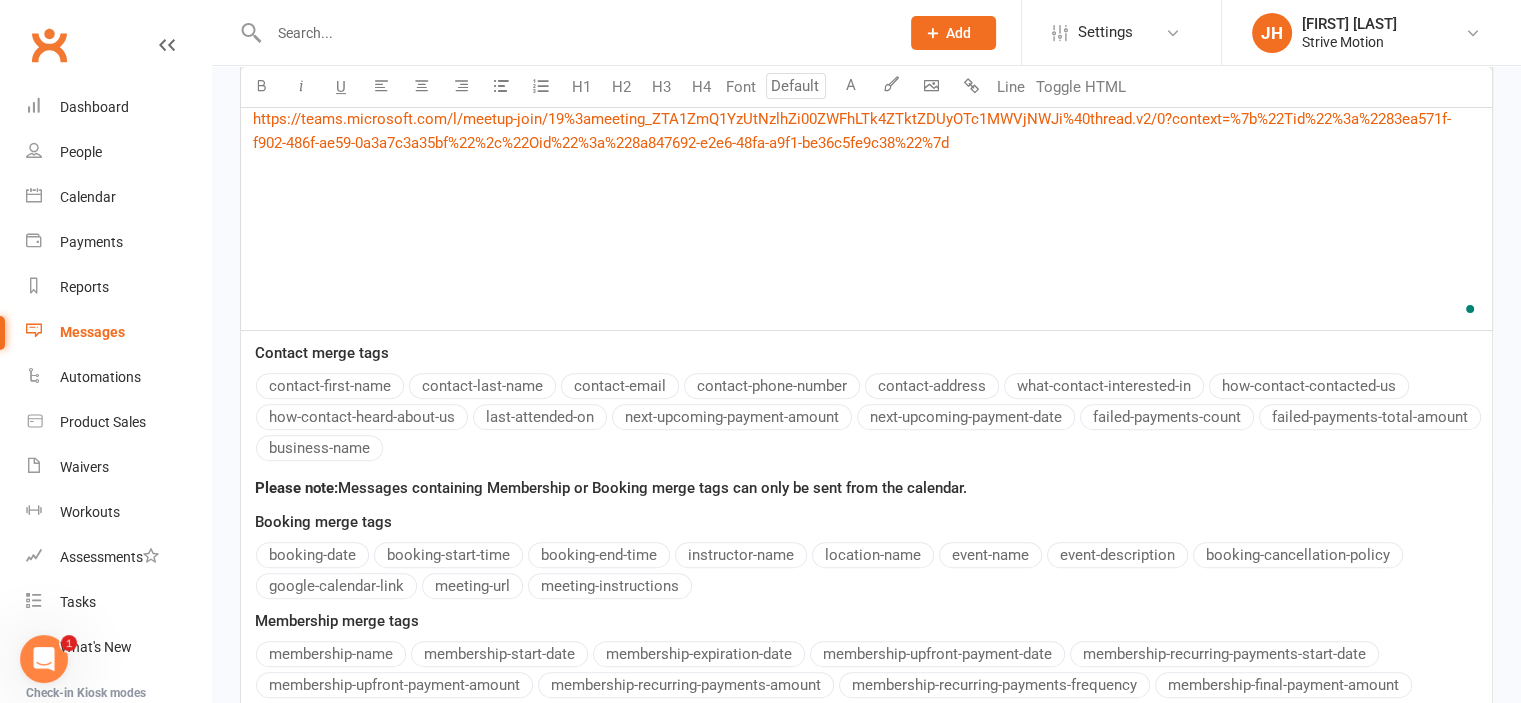 scroll, scrollTop: 646, scrollLeft: 0, axis: vertical 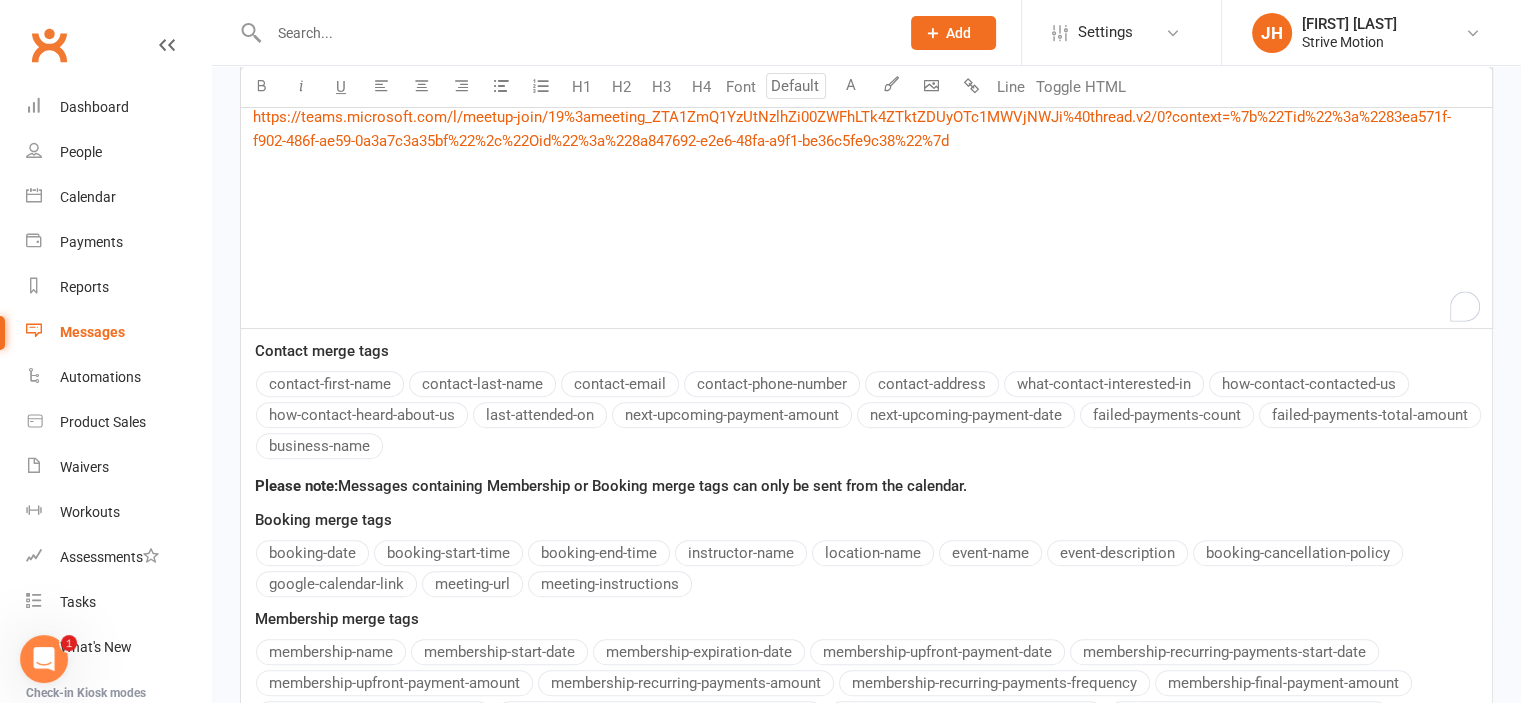 click on "contact-first-name" at bounding box center [330, 384] 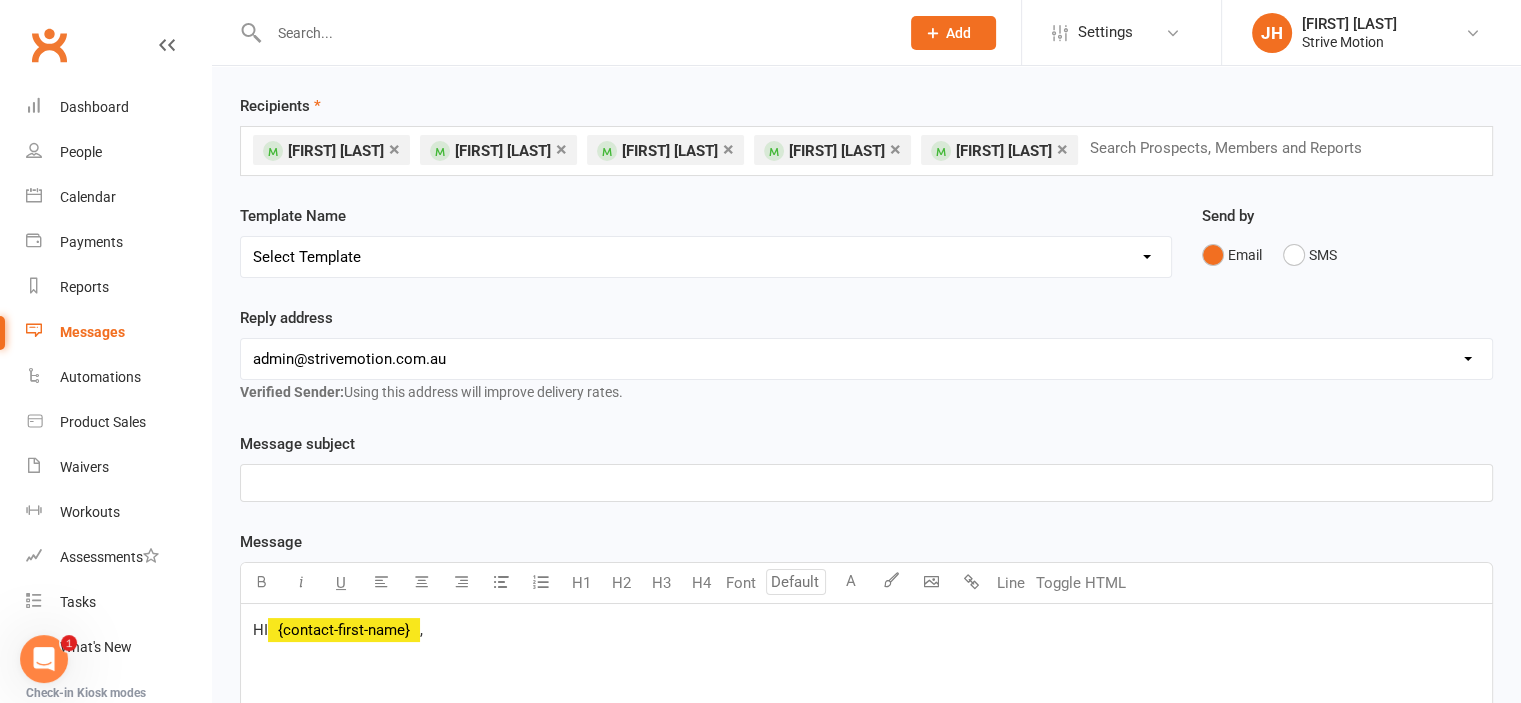 scroll, scrollTop: 256, scrollLeft: 0, axis: vertical 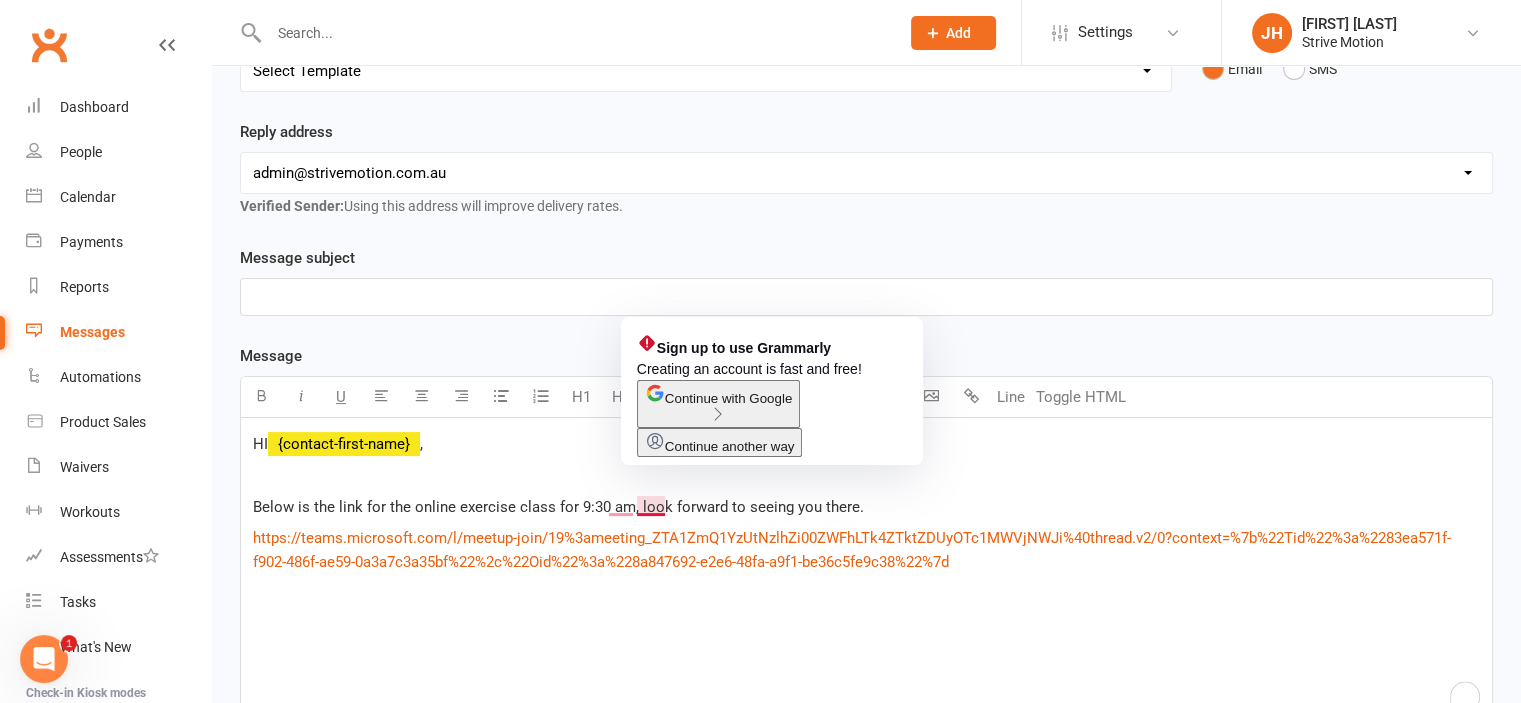 click on "Below is the link for the online exercise class for 9:30 am, look forward to seeing you there." at bounding box center (558, 507) 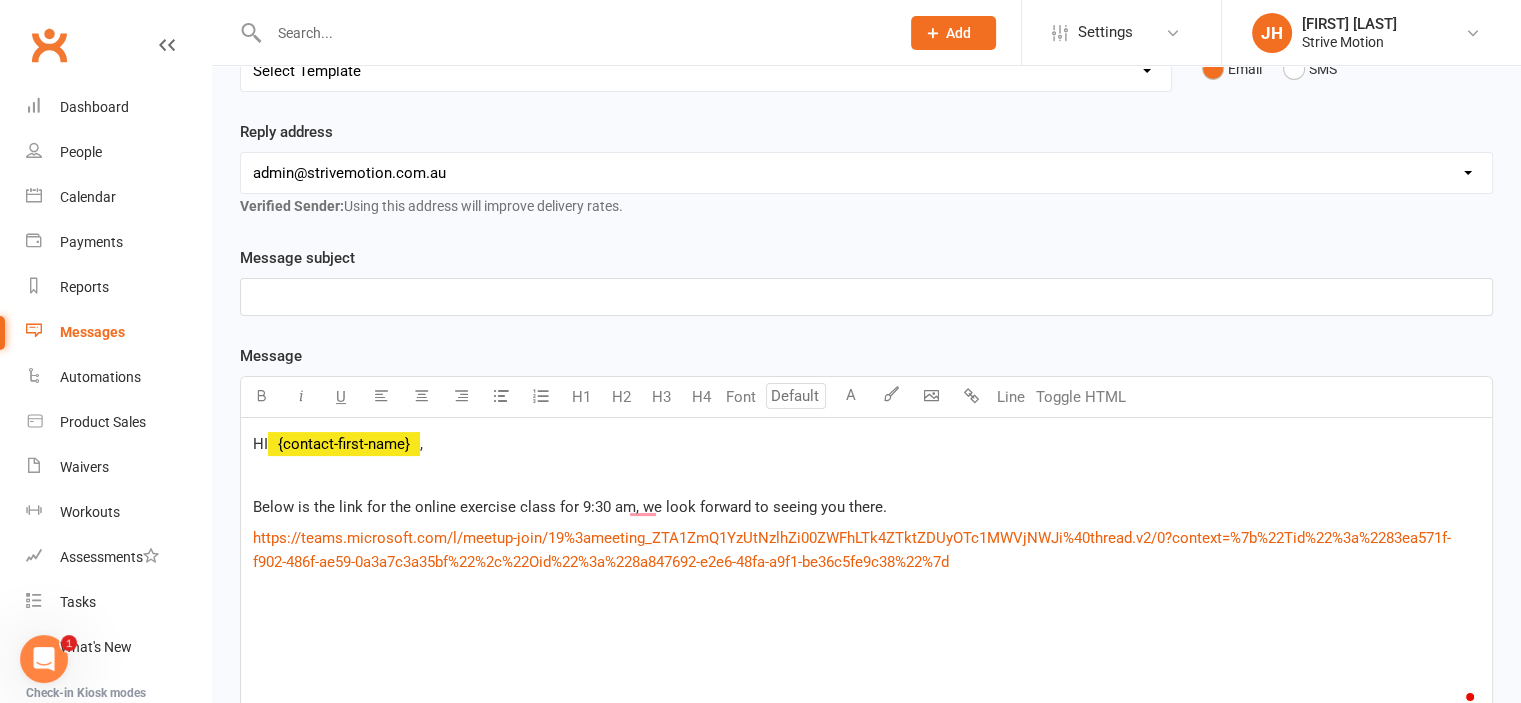 click on "HI ﻿ [CONTACT-FIRST-NAME] , ﻿ Below is the link for the online exercise class for 9:30 am, we look forward to seeing you there. ﻿ $   [URL] $ ﻿ ﻿" at bounding box center [866, 568] 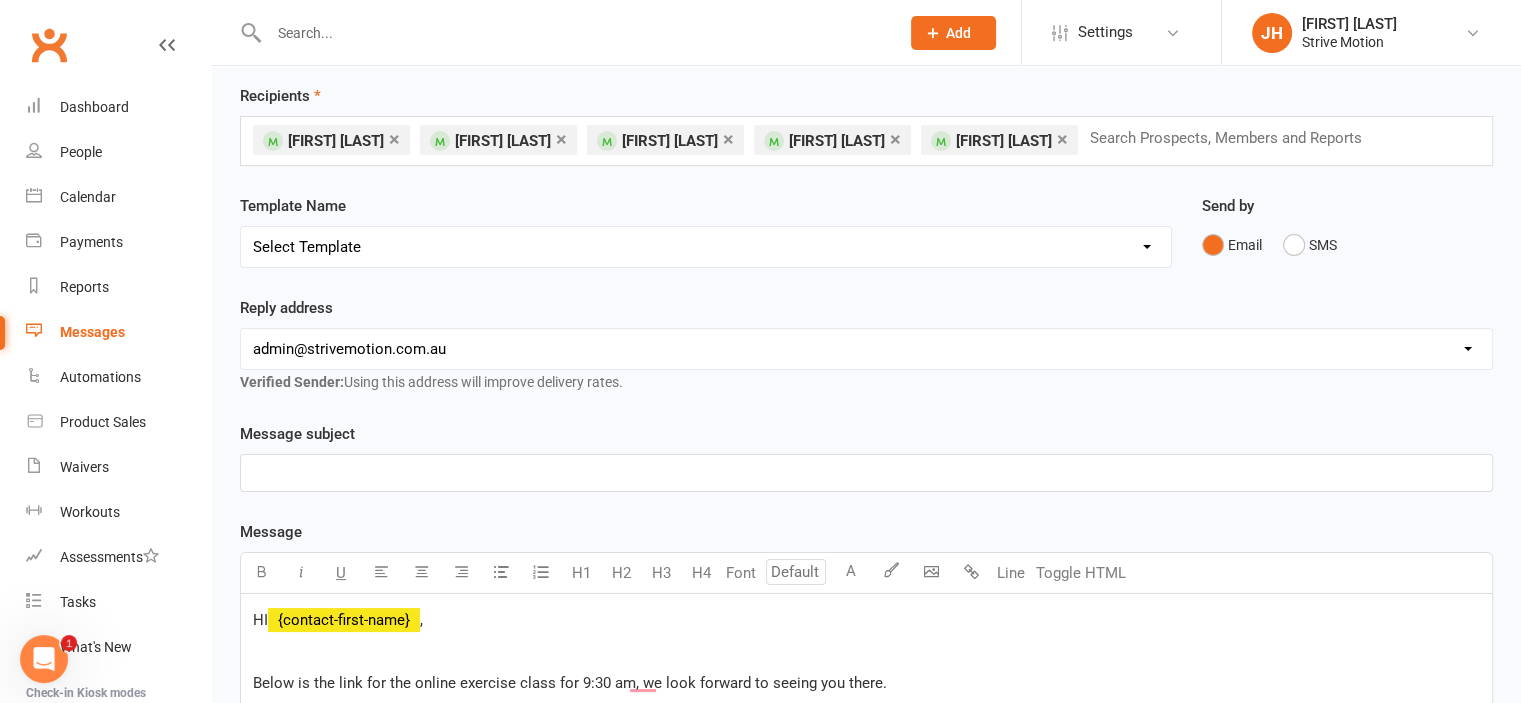 scroll, scrollTop: 175, scrollLeft: 0, axis: vertical 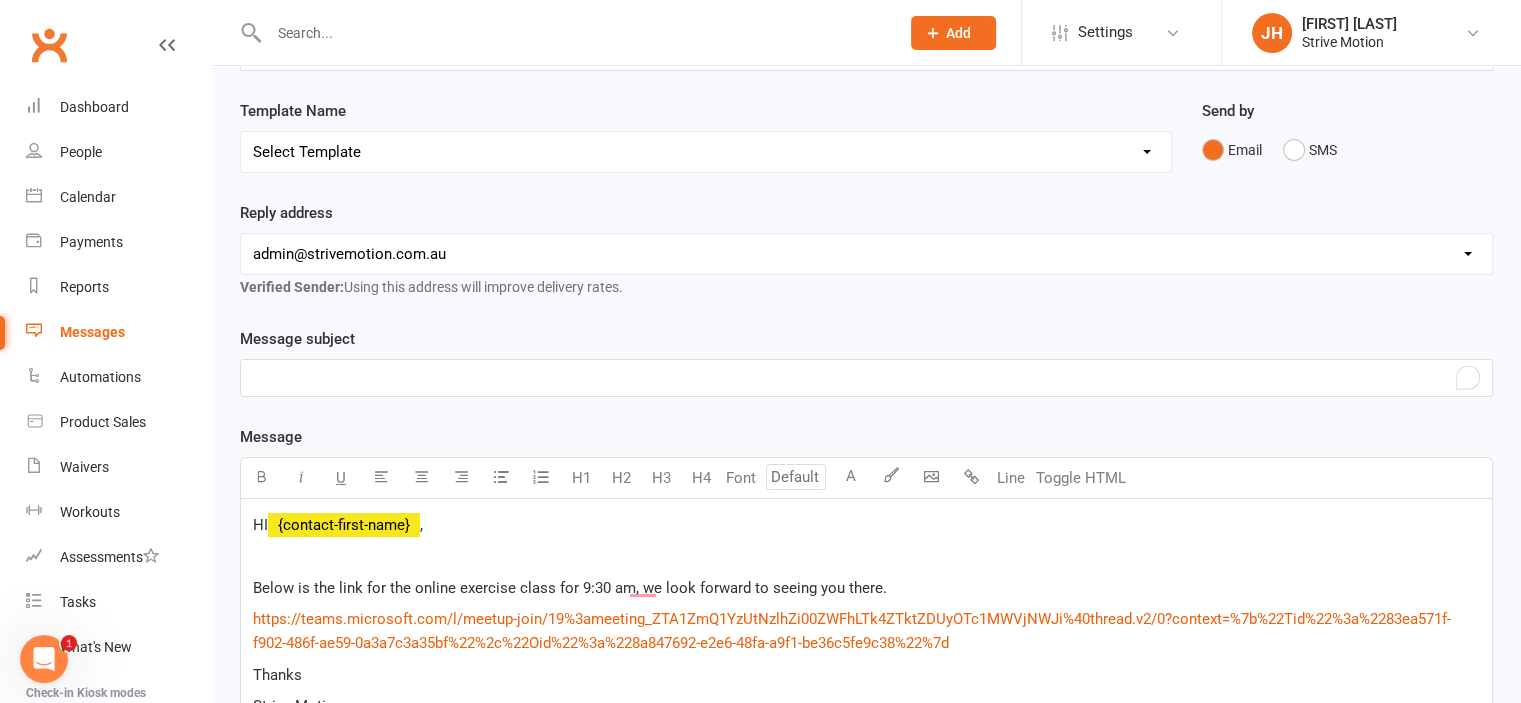 click on "﻿" at bounding box center (866, 378) 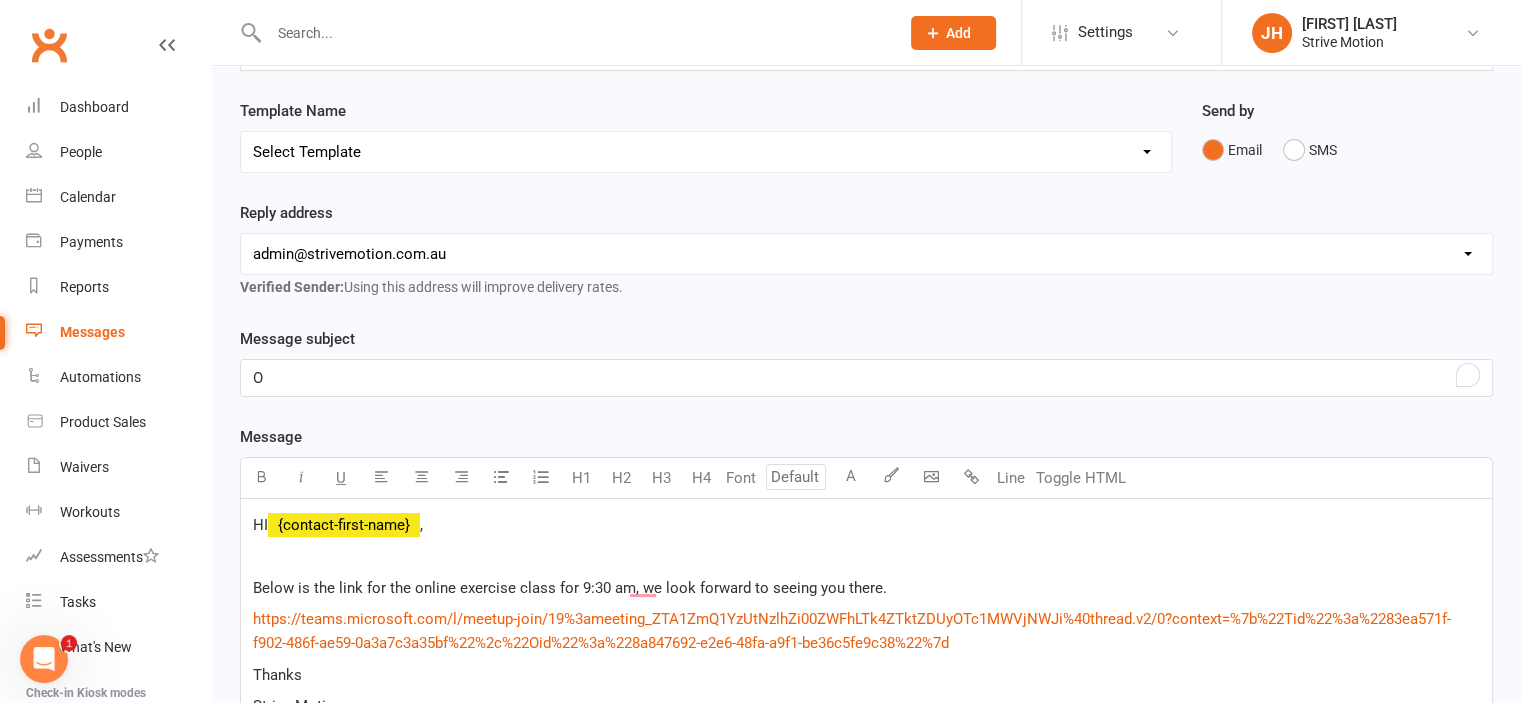 type 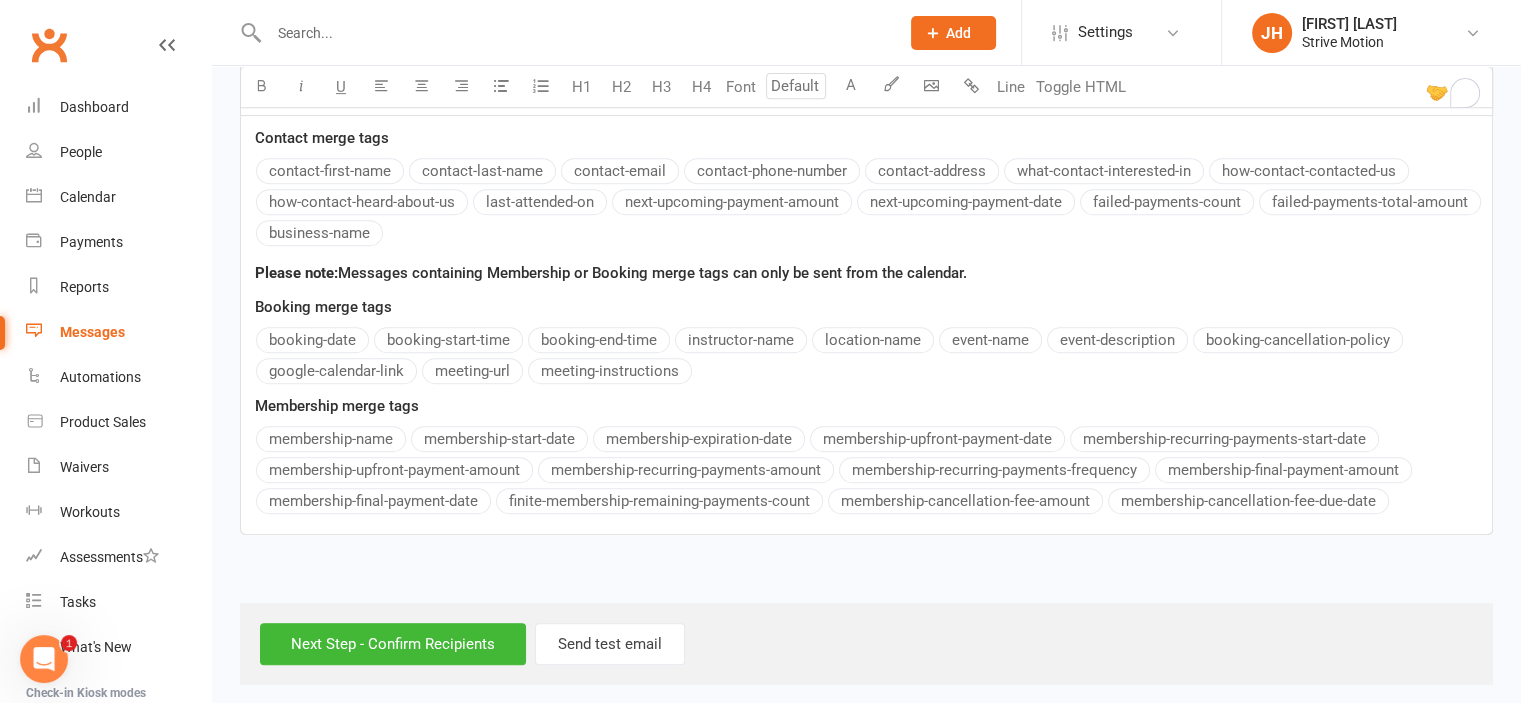 scroll, scrollTop: 864, scrollLeft: 0, axis: vertical 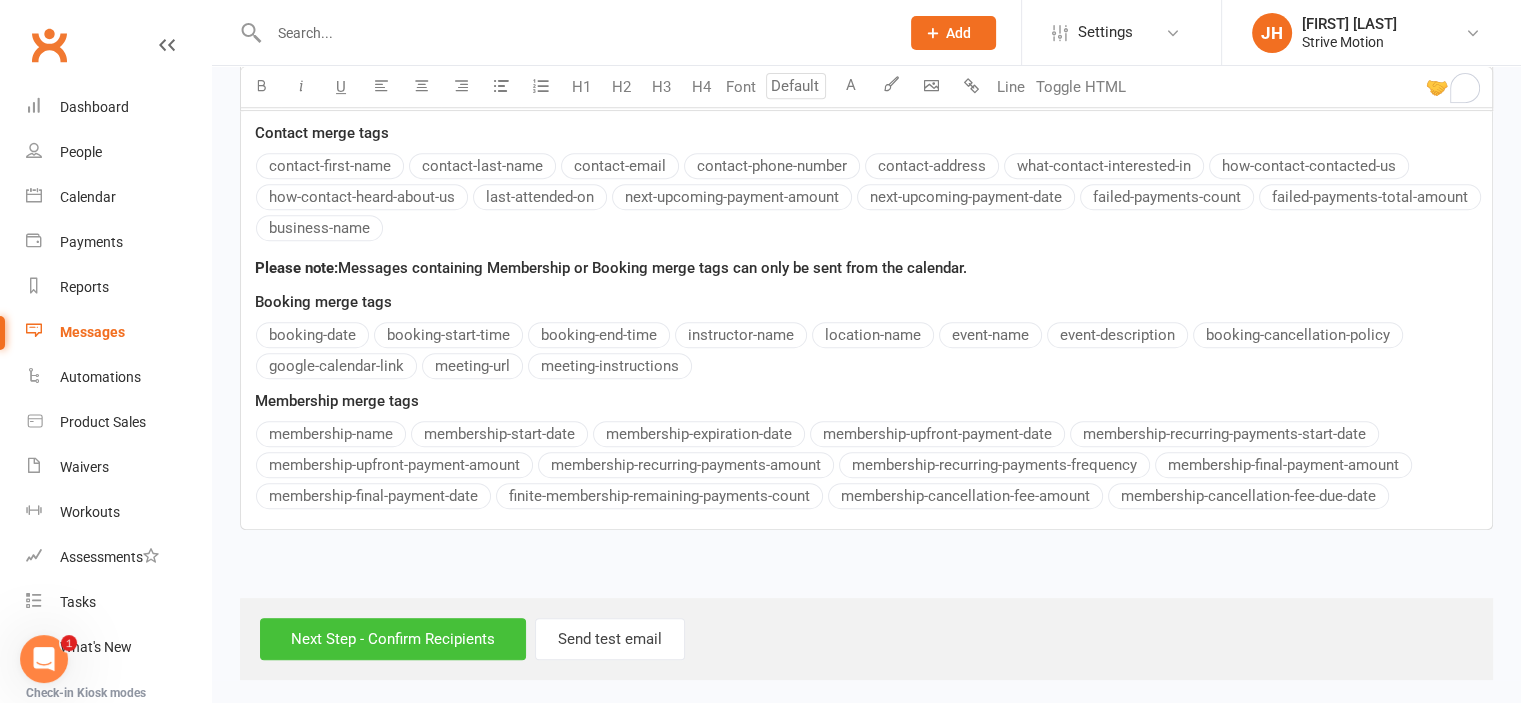 click on "Next Step - Confirm Recipients" at bounding box center (393, 639) 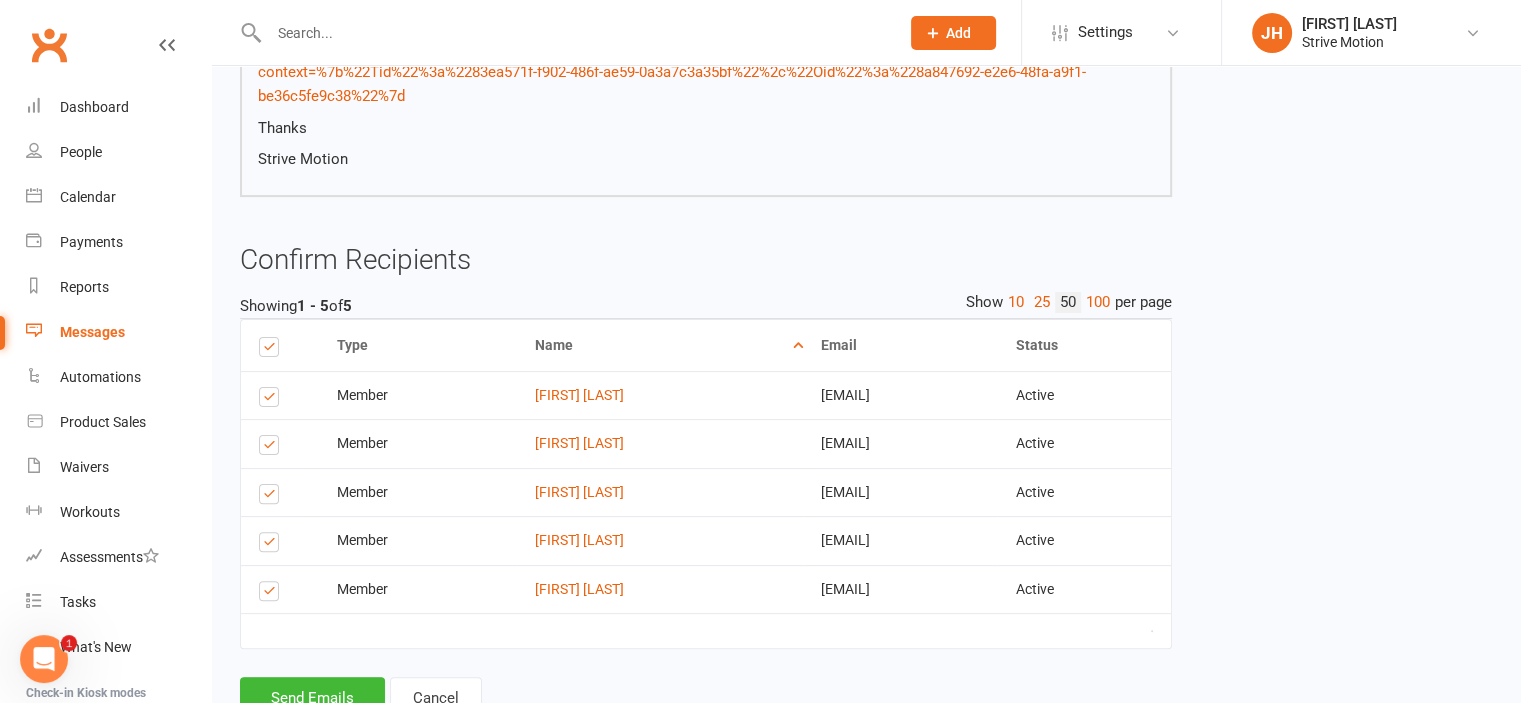 scroll, scrollTop: 525, scrollLeft: 0, axis: vertical 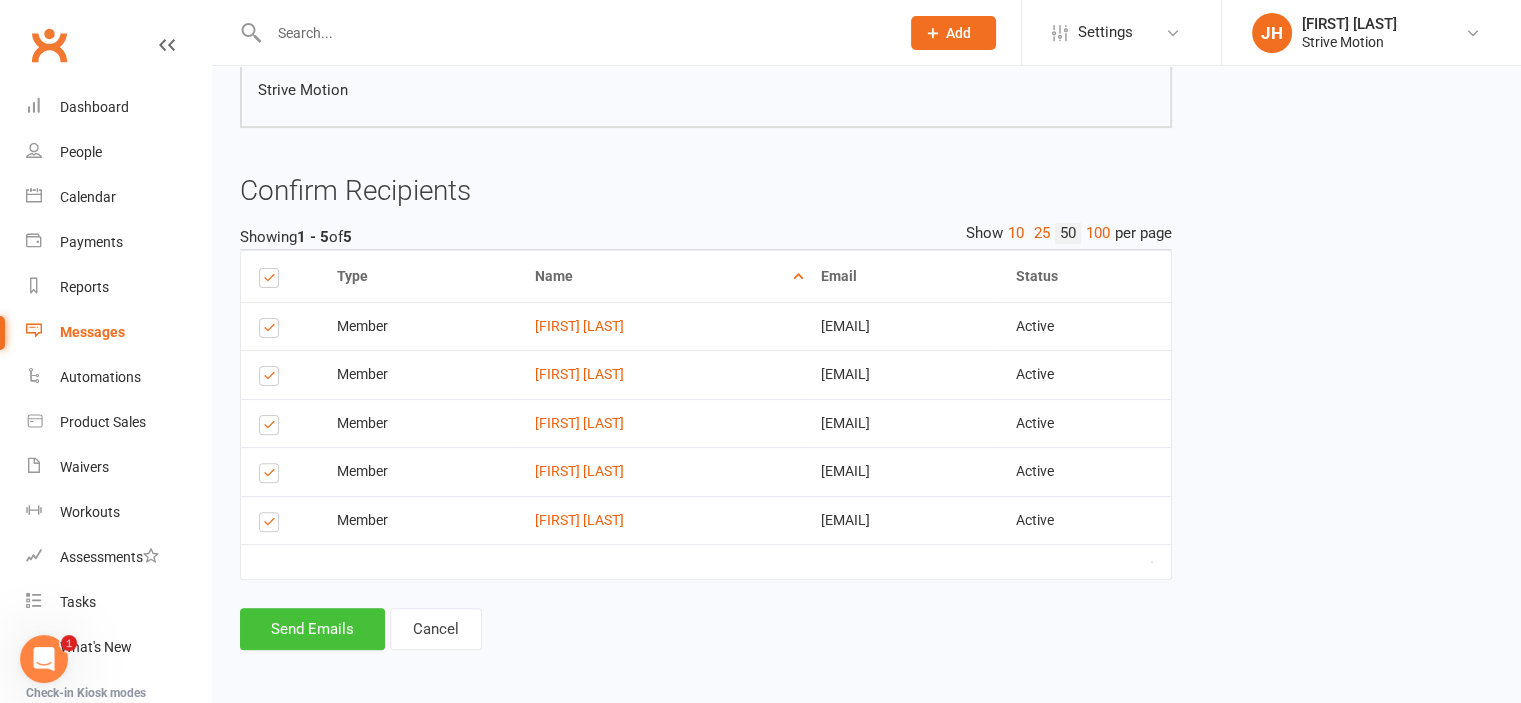 click on "Send Emails" at bounding box center (312, 629) 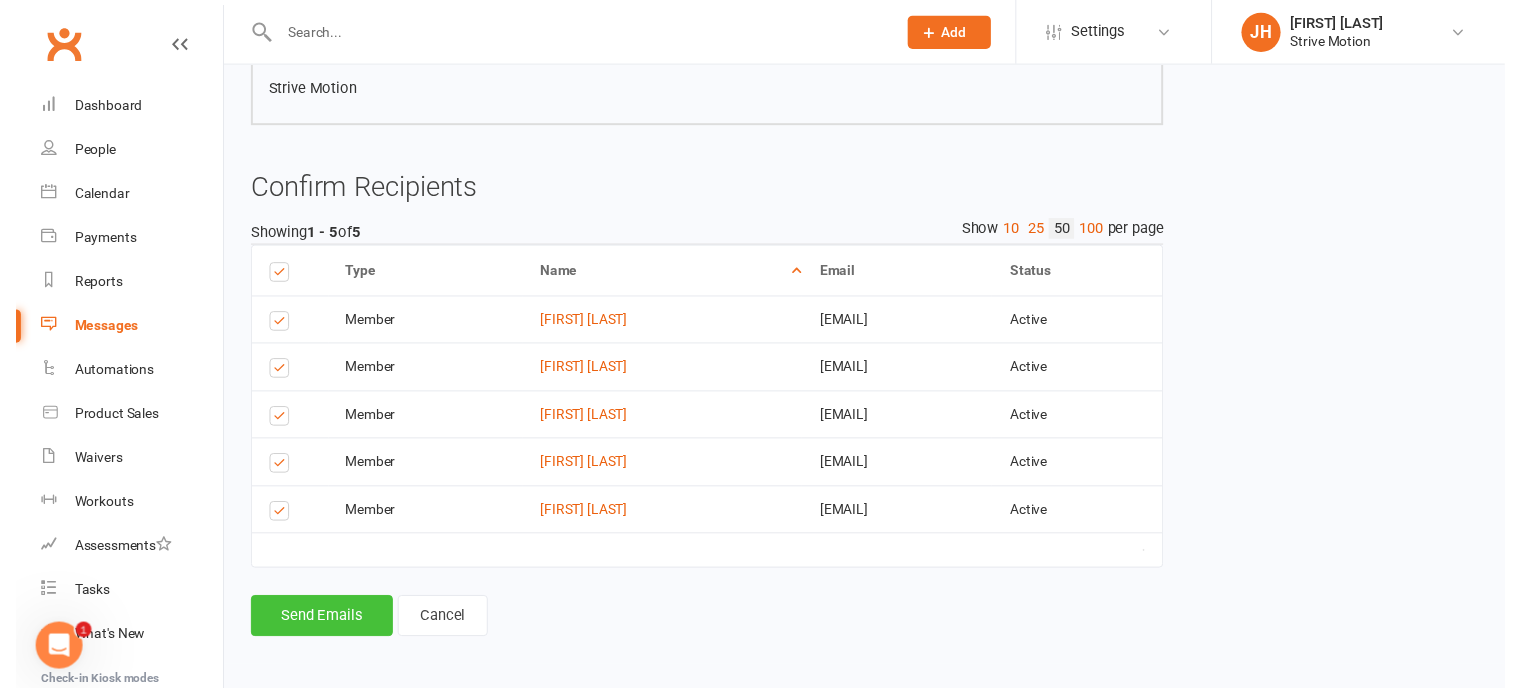 scroll, scrollTop: 516, scrollLeft: 0, axis: vertical 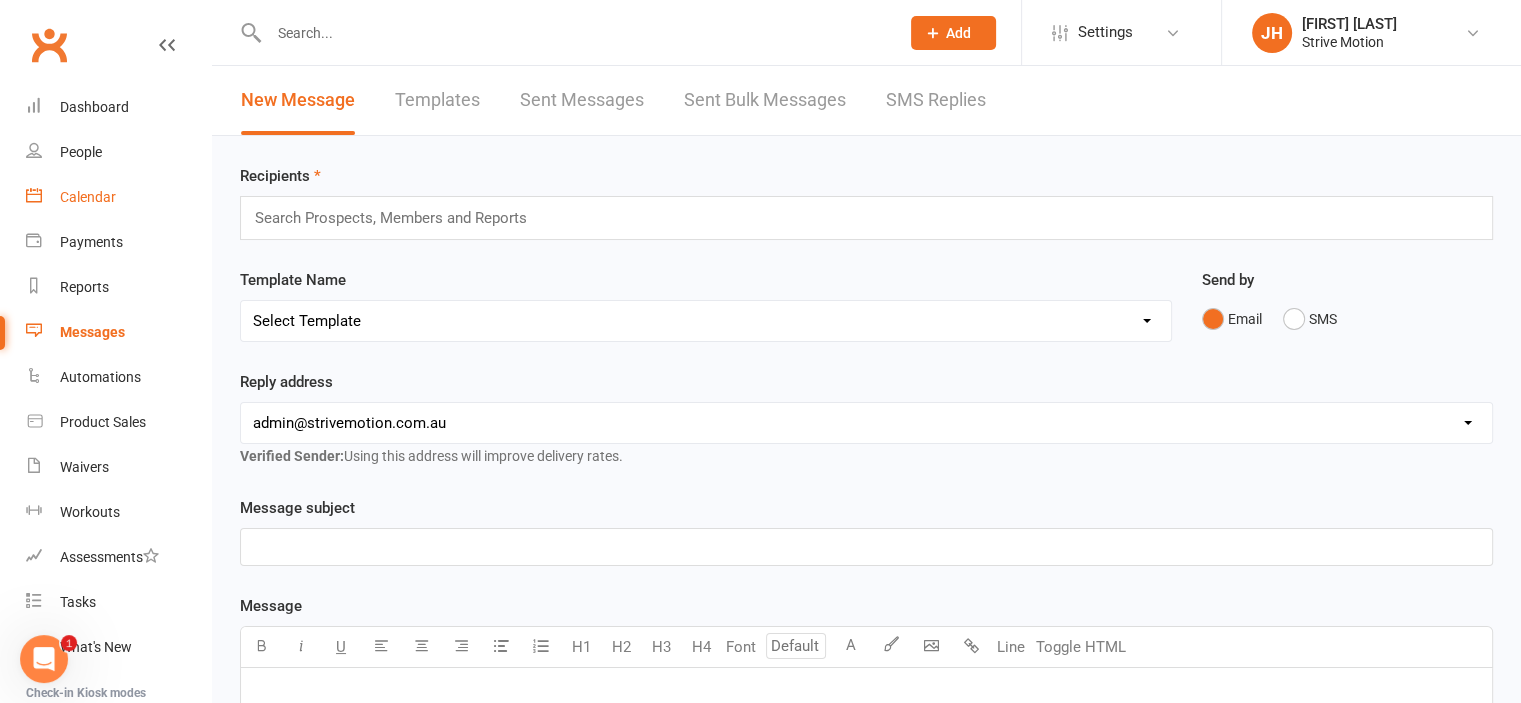 click on "Calendar" at bounding box center (118, 197) 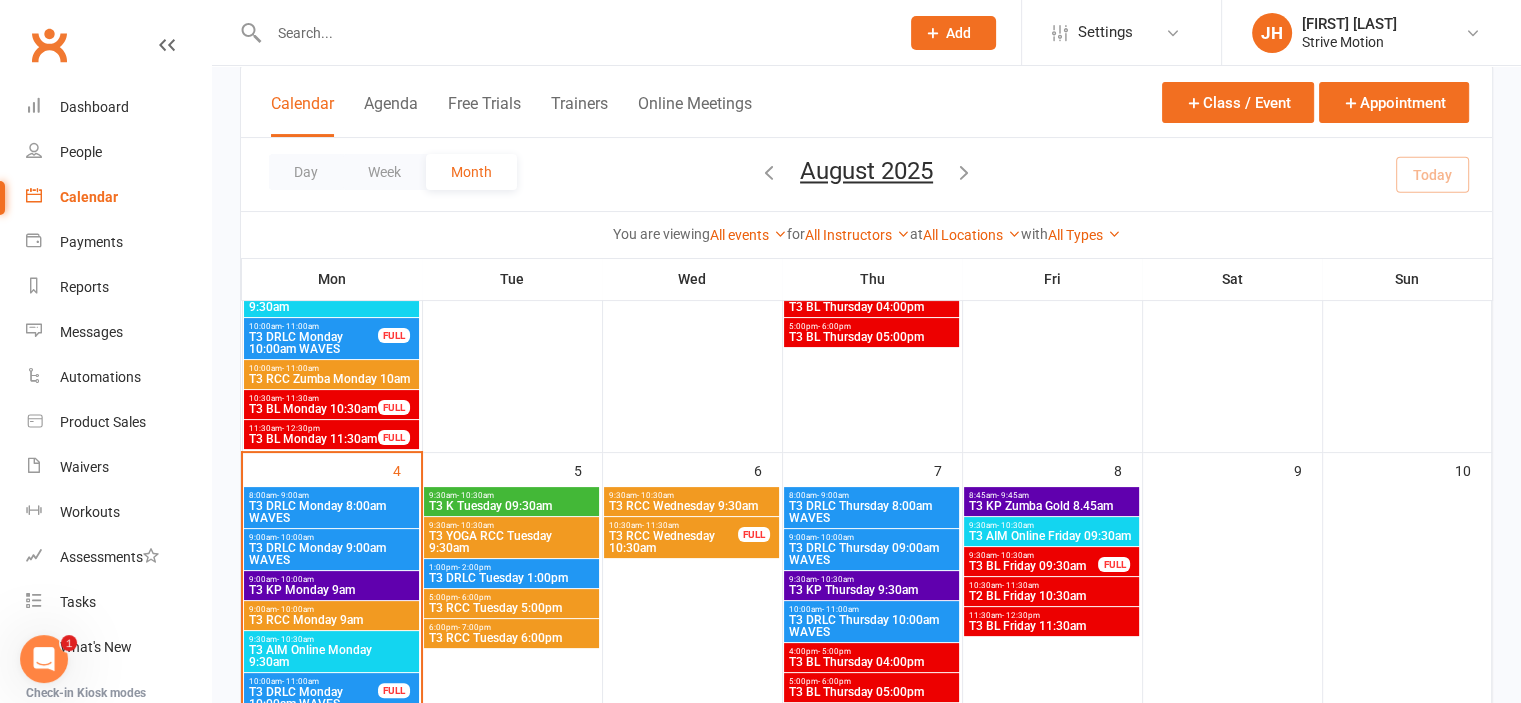 scroll, scrollTop: 330, scrollLeft: 0, axis: vertical 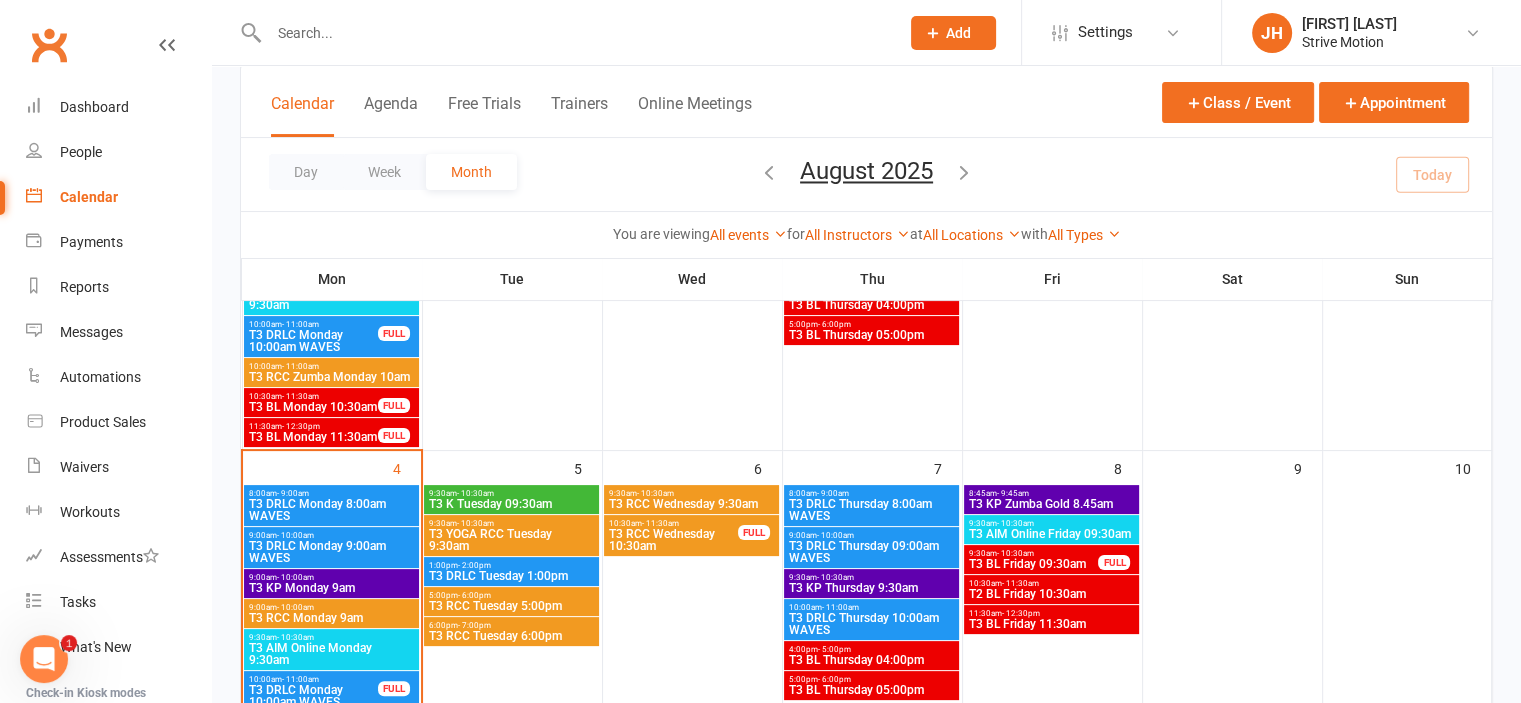 click on "T3 AIM Online Monday 9:30am" at bounding box center [331, 654] 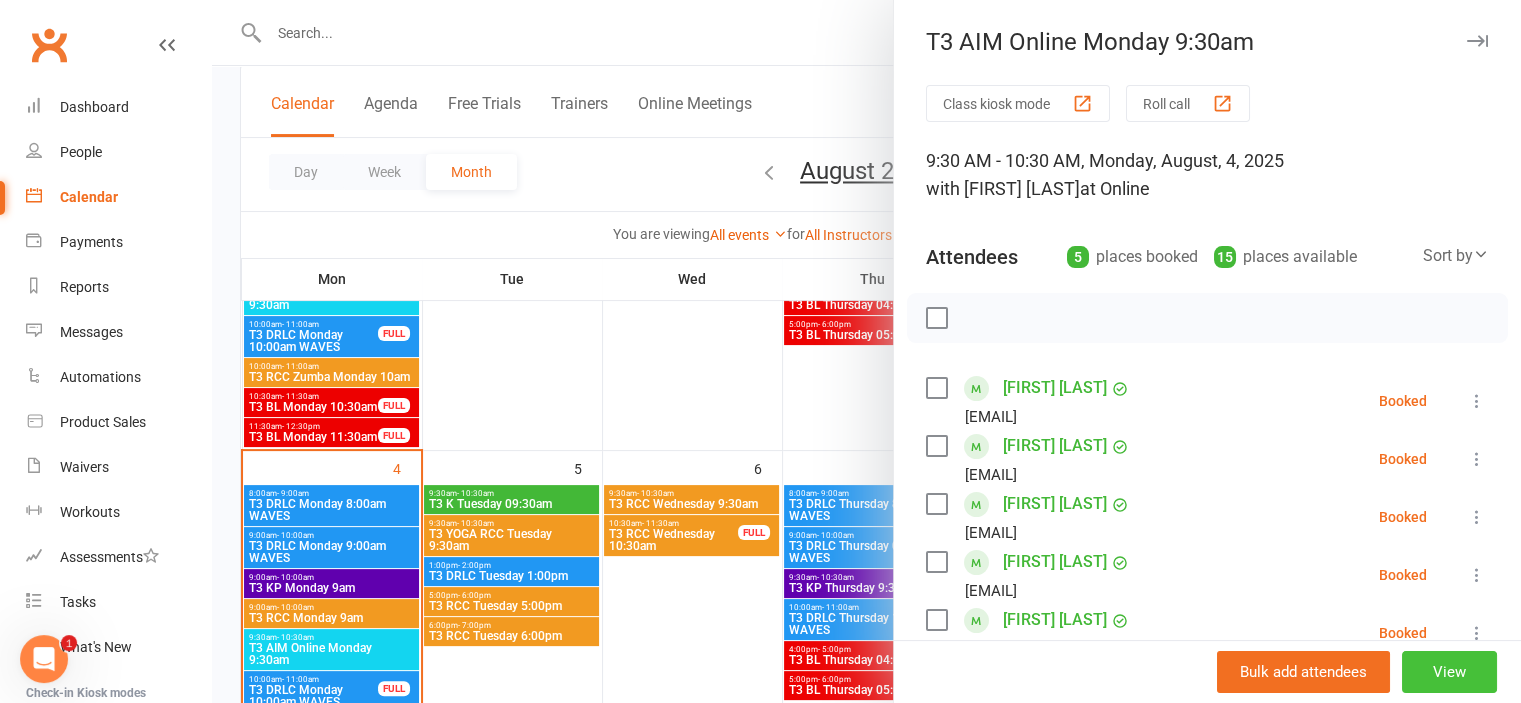 click on "View" at bounding box center [1449, 672] 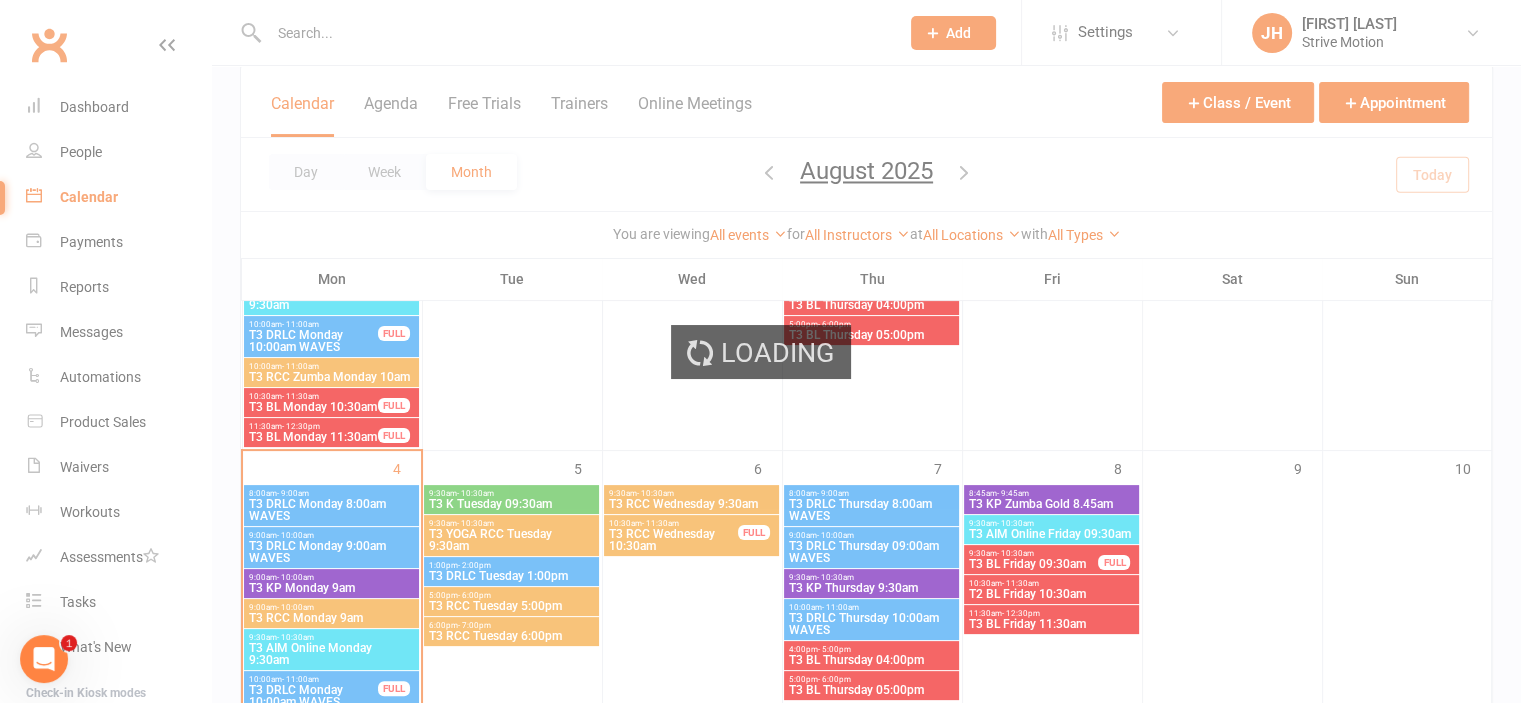 scroll, scrollTop: 0, scrollLeft: 0, axis: both 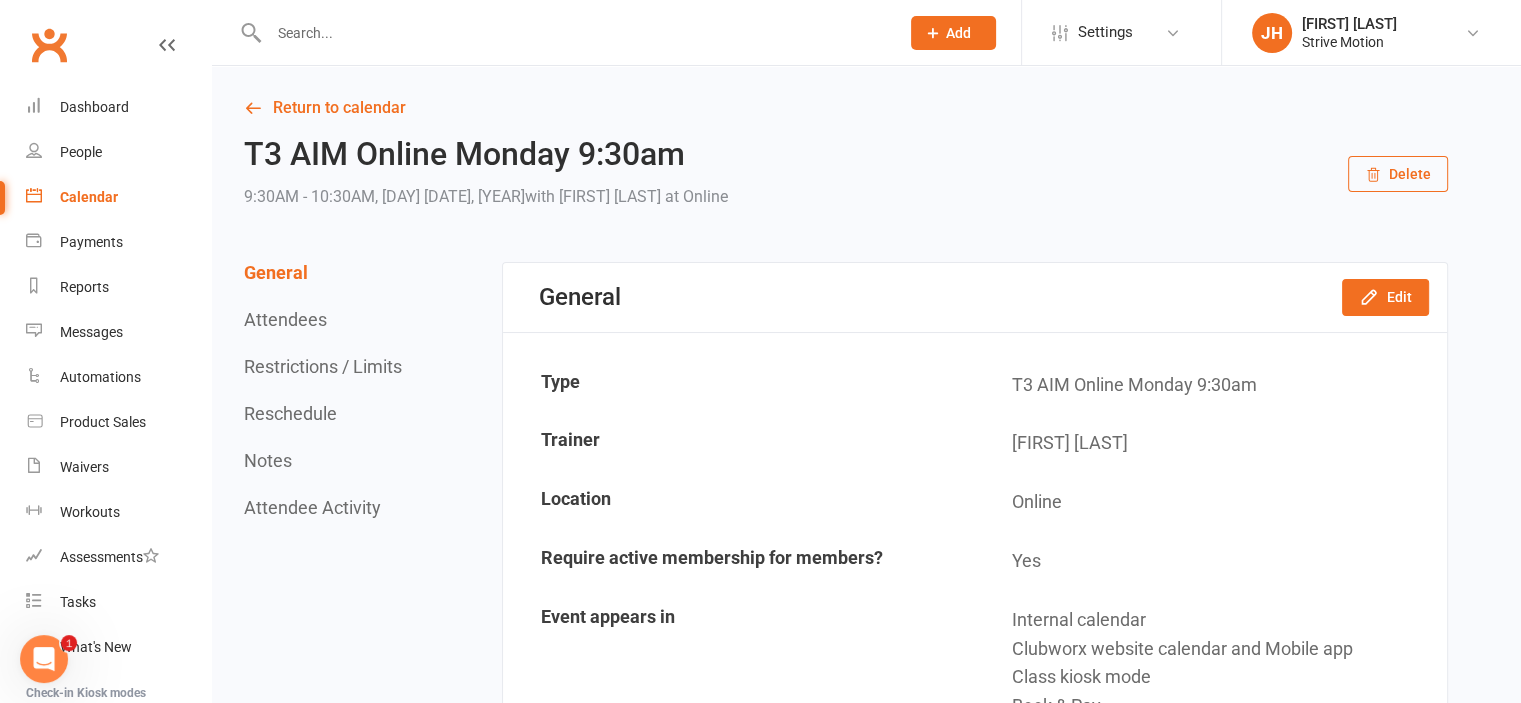 click on "Calendar" at bounding box center (118, 197) 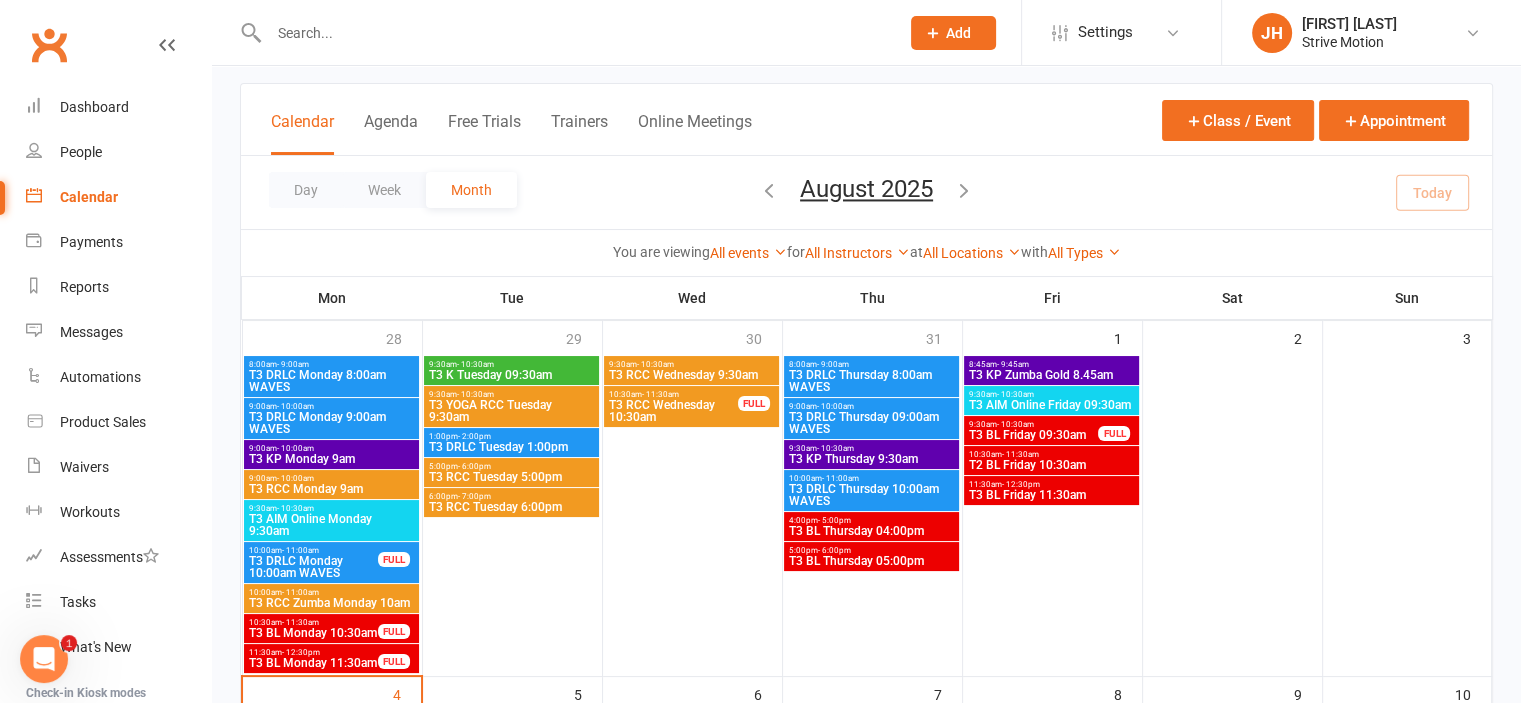 scroll, scrollTop: 0, scrollLeft: 0, axis: both 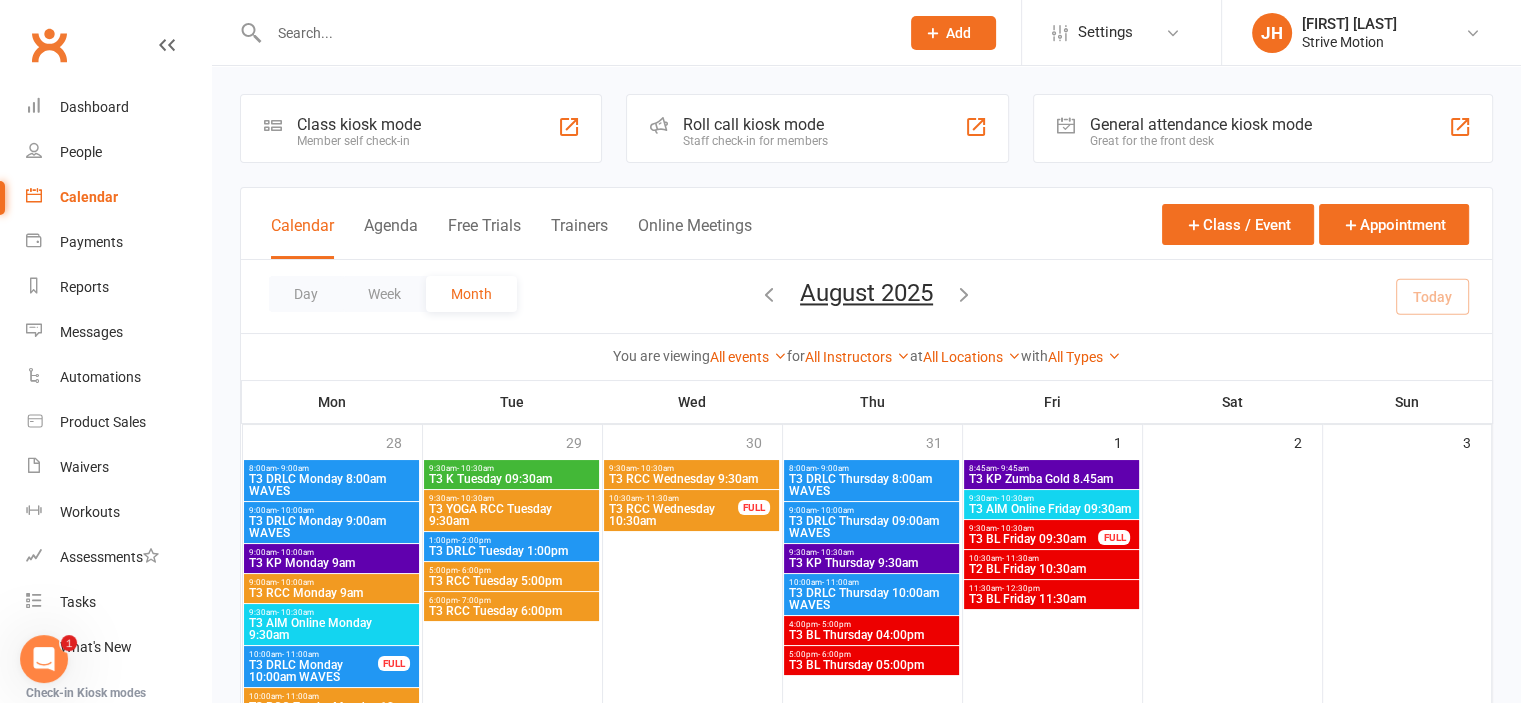 click on "- 10:30am" at bounding box center [1015, 498] 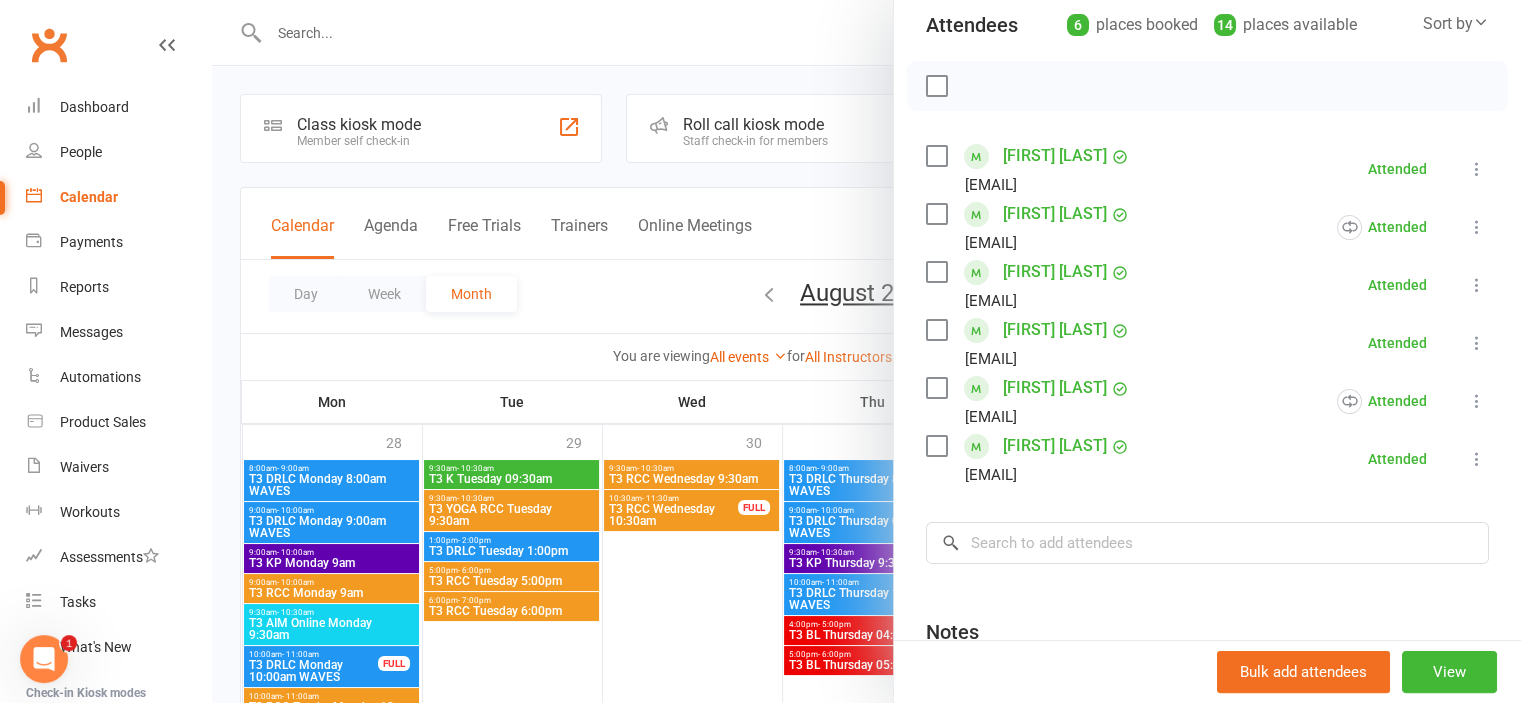 scroll, scrollTop: 240, scrollLeft: 0, axis: vertical 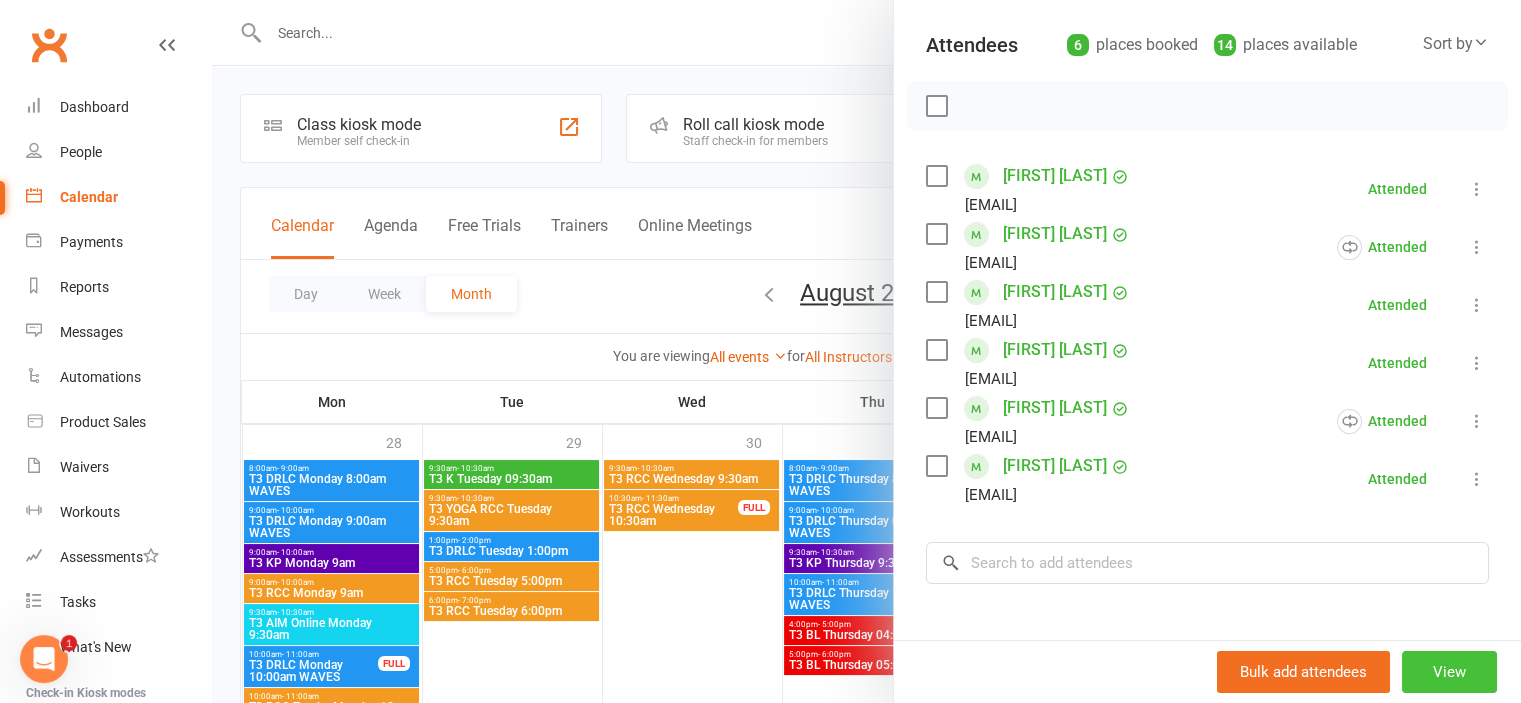 click on "View" at bounding box center [1449, 672] 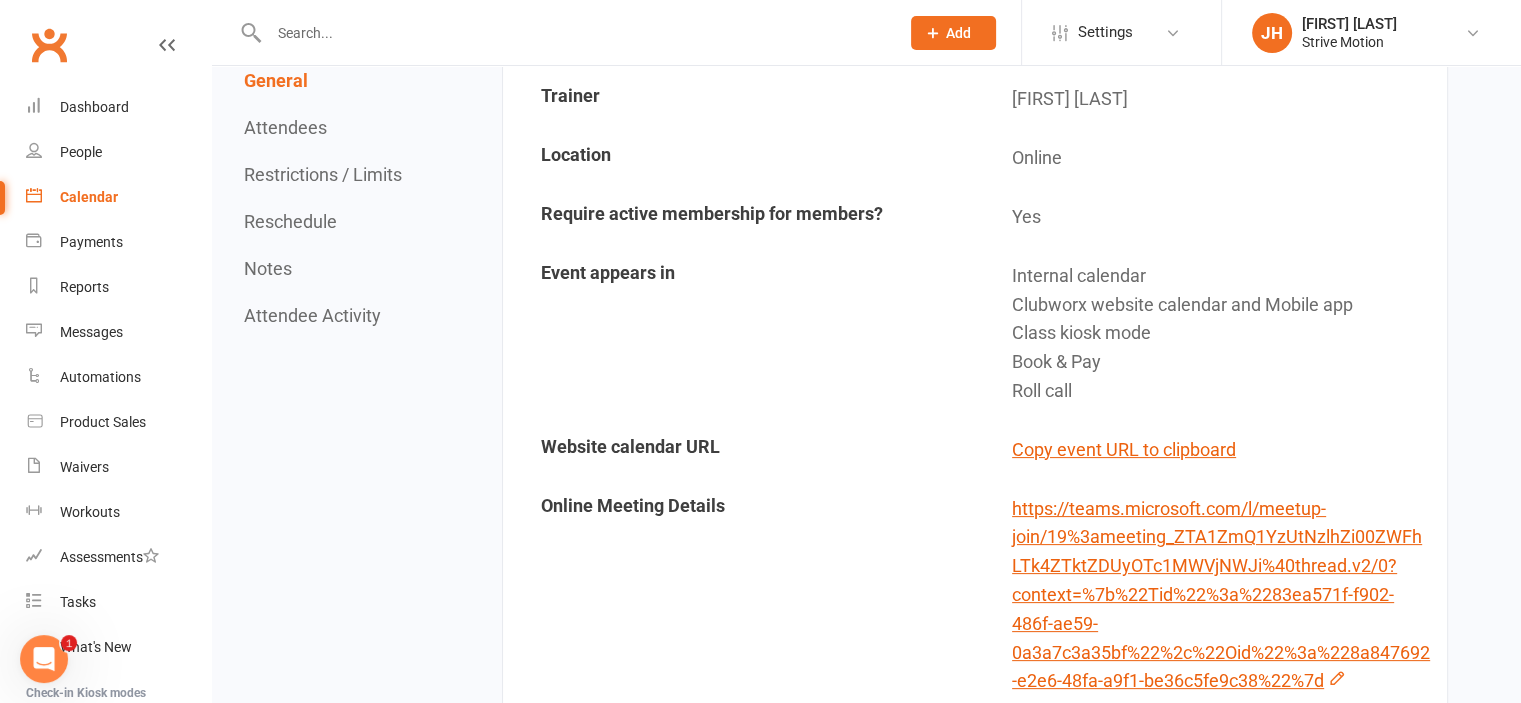 scroll, scrollTop: 594, scrollLeft: 0, axis: vertical 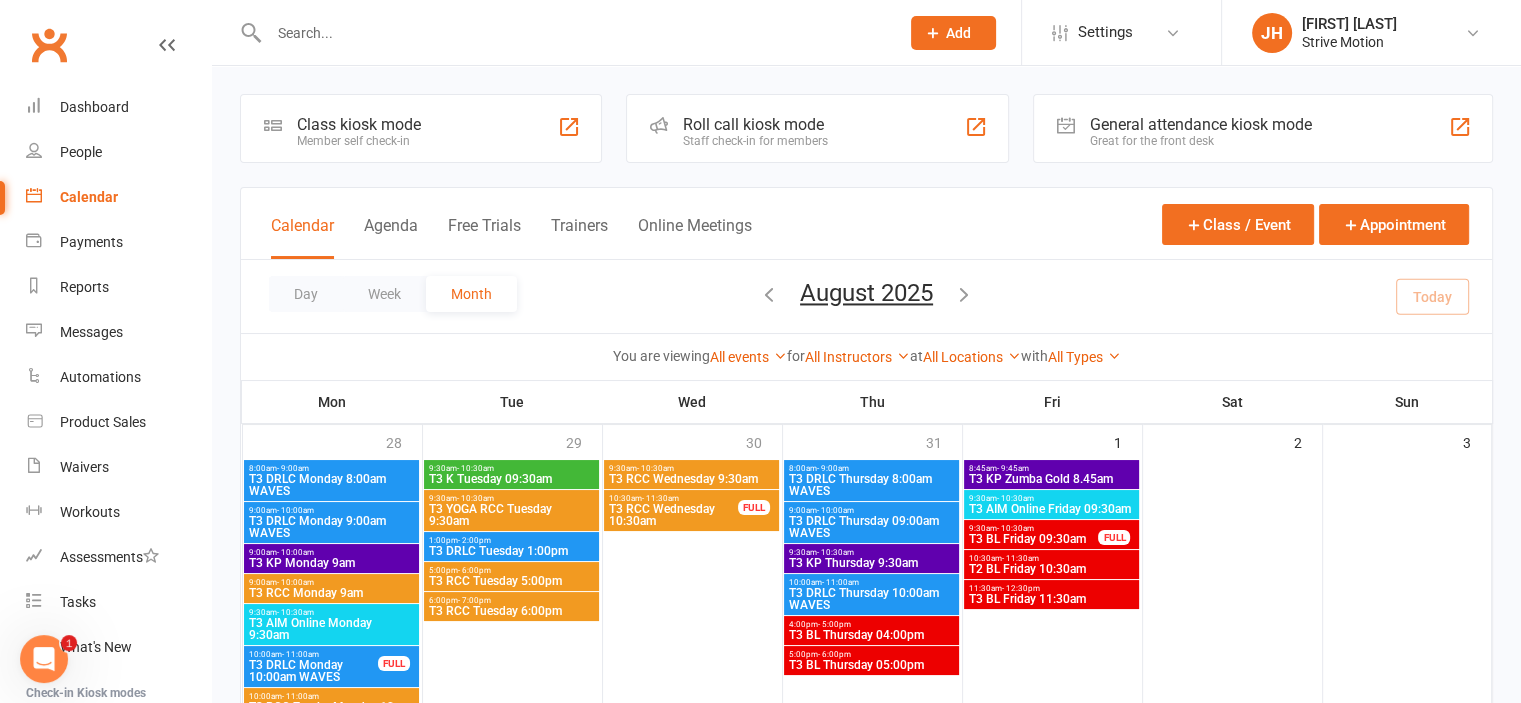 click at bounding box center [769, 294] 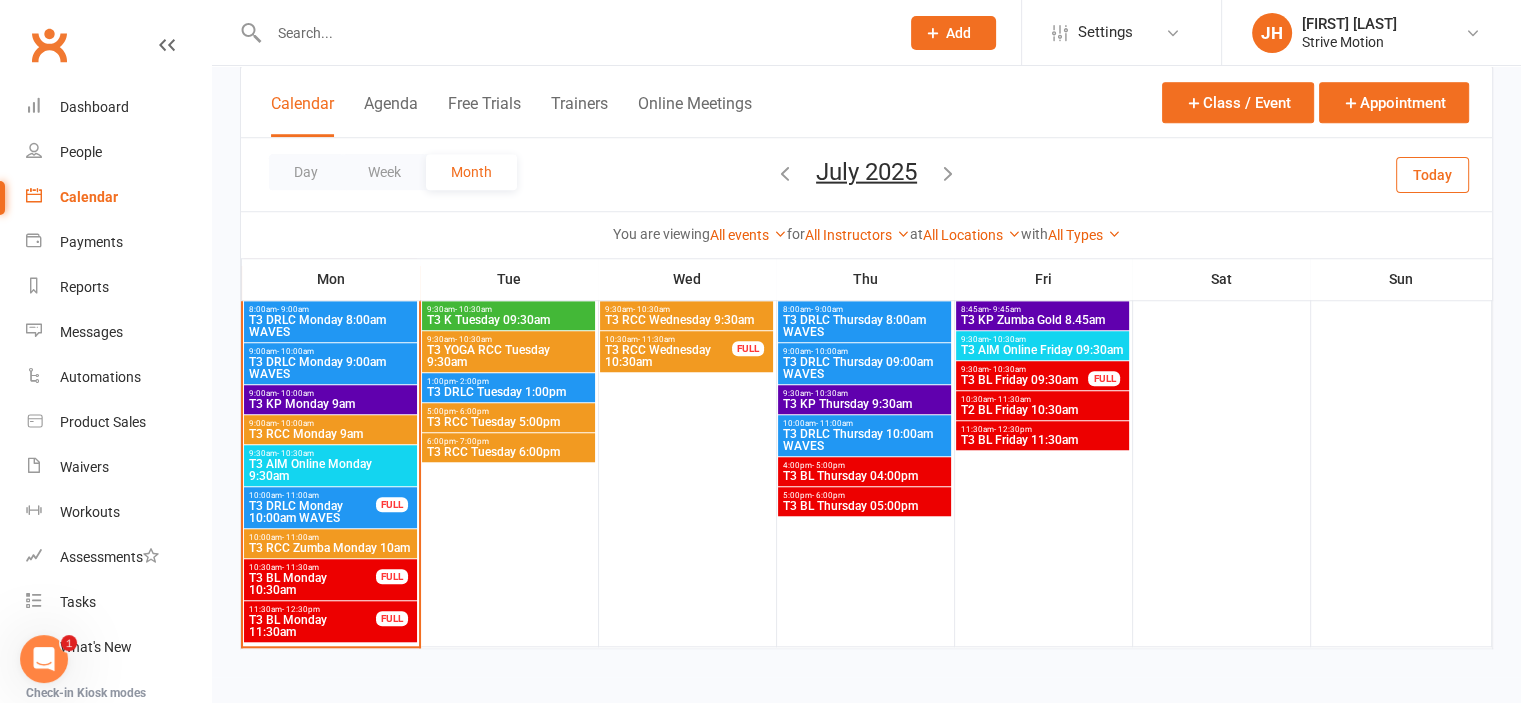 scroll, scrollTop: 1356, scrollLeft: 0, axis: vertical 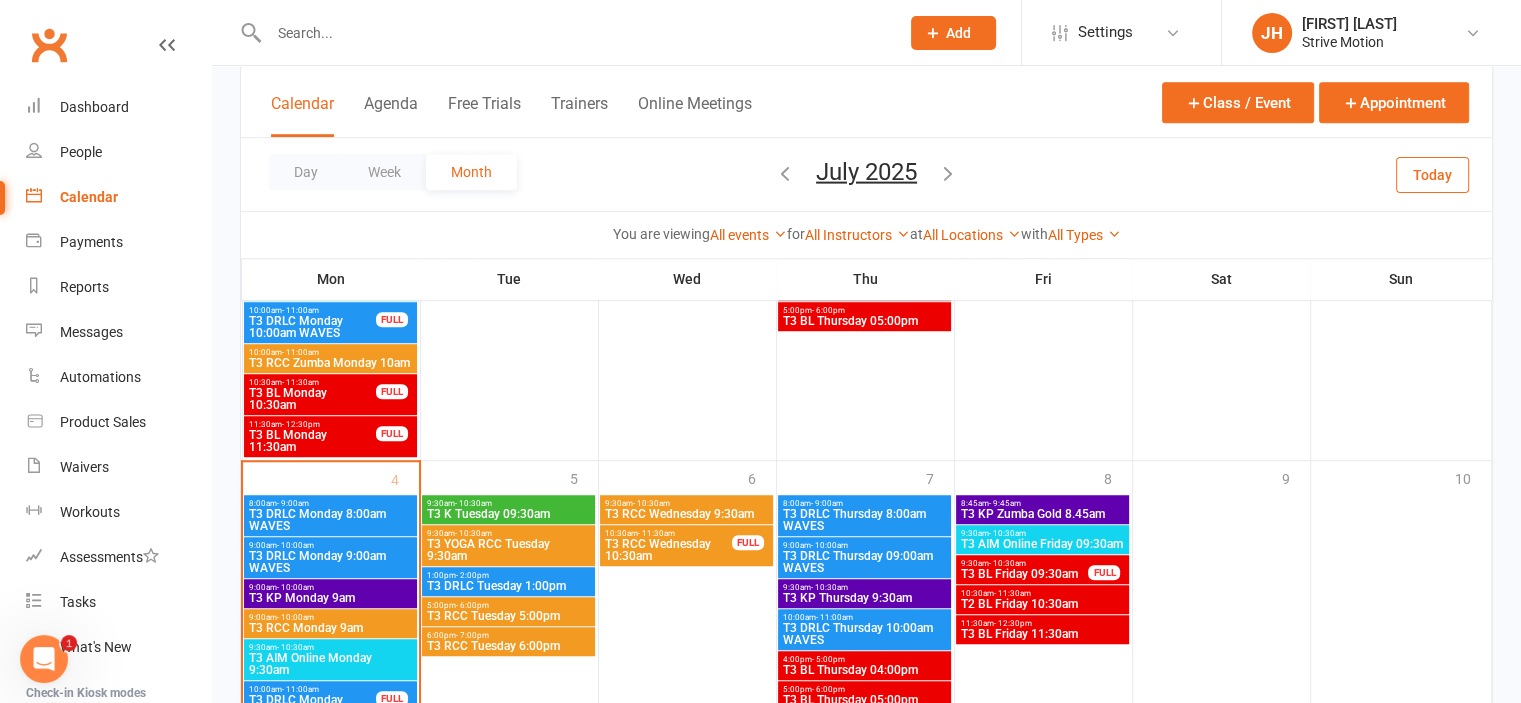 click on "T3 AIM Online Friday 09:30am" at bounding box center [1042, 544] 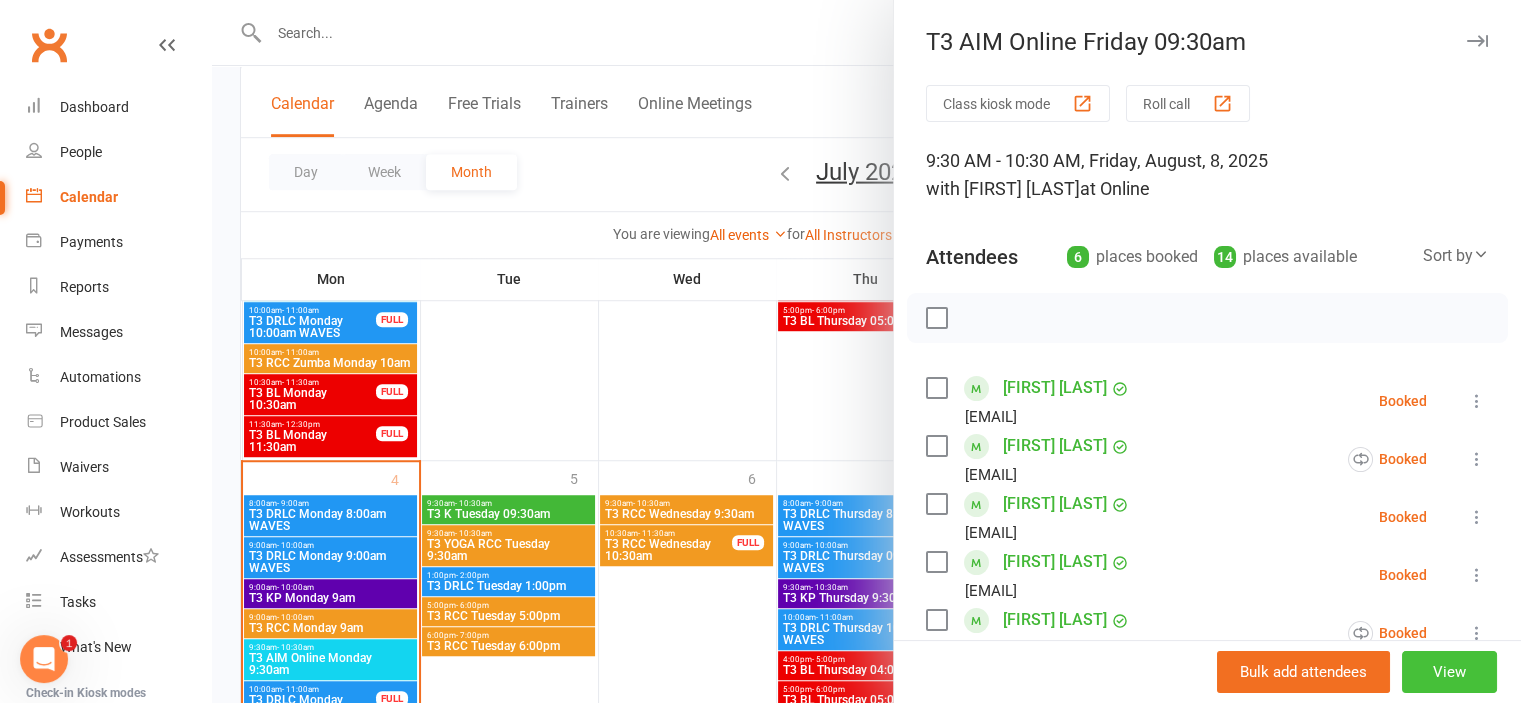 click on "View" at bounding box center [1449, 672] 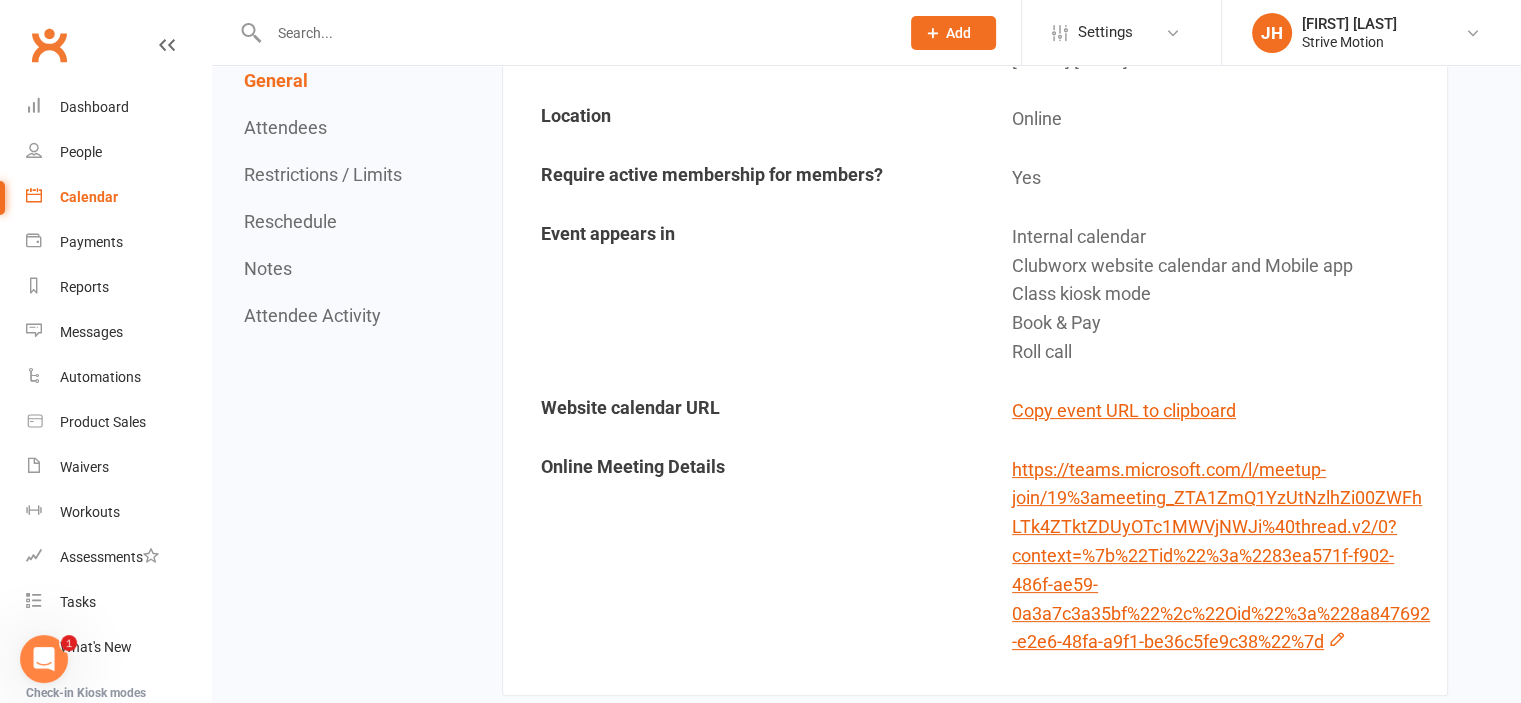 scroll, scrollTop: 555, scrollLeft: 0, axis: vertical 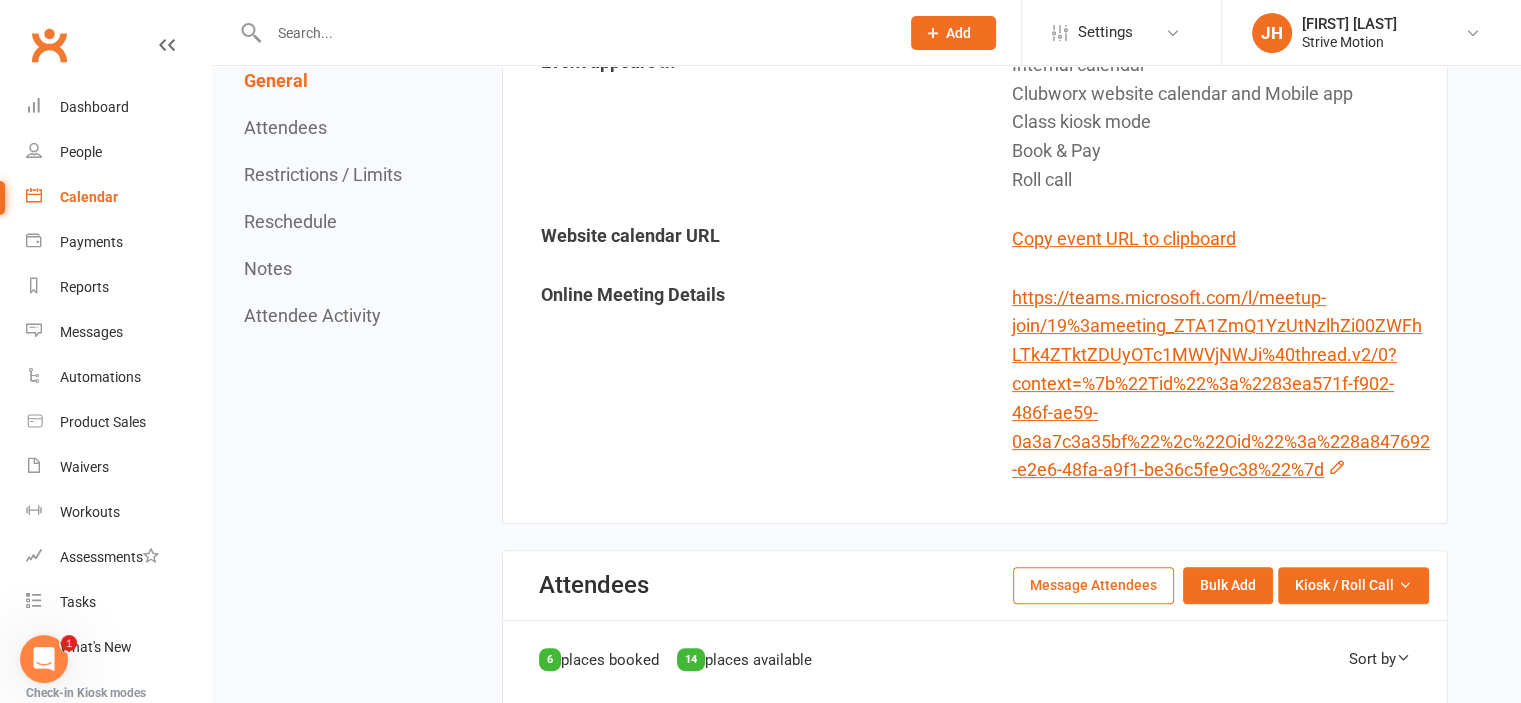 click on "Calendar" at bounding box center [118, 197] 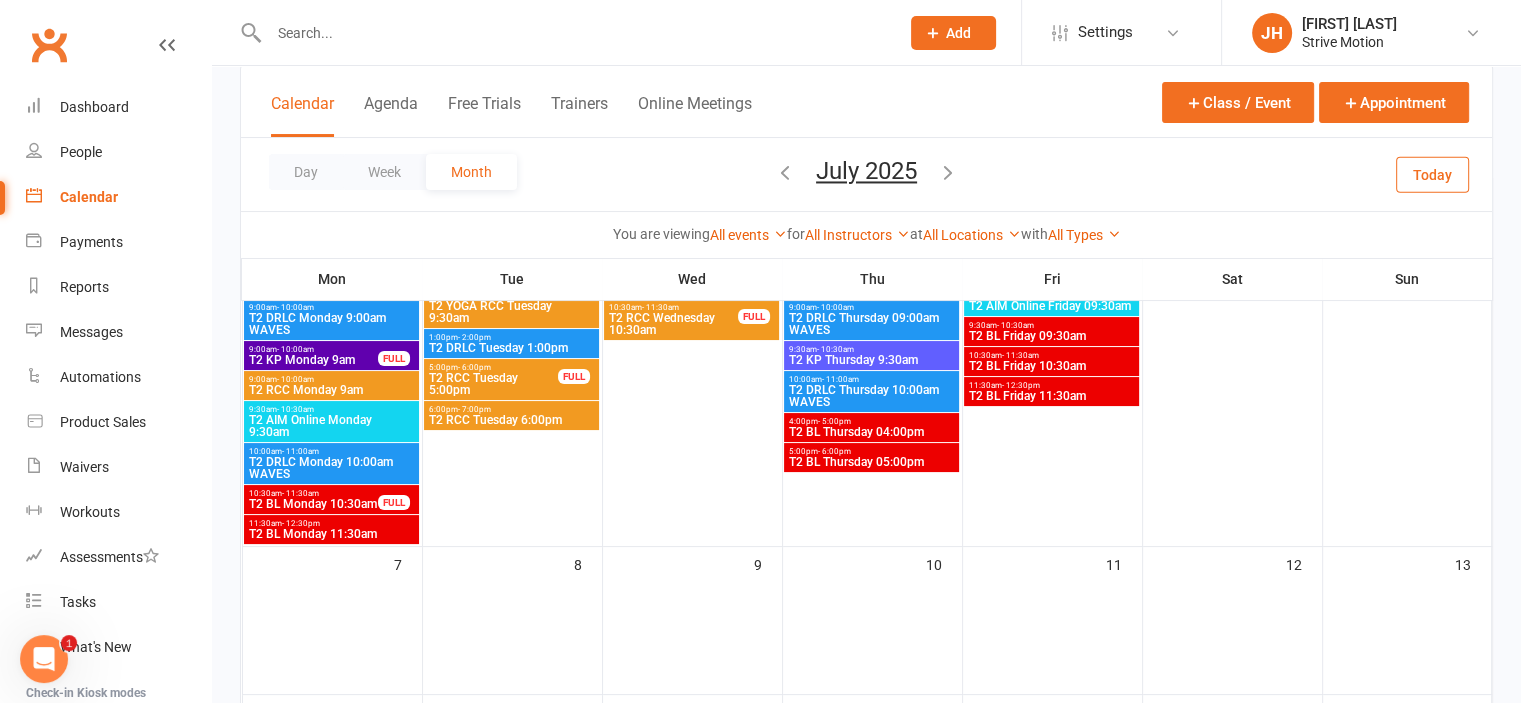 scroll, scrollTop: 180, scrollLeft: 0, axis: vertical 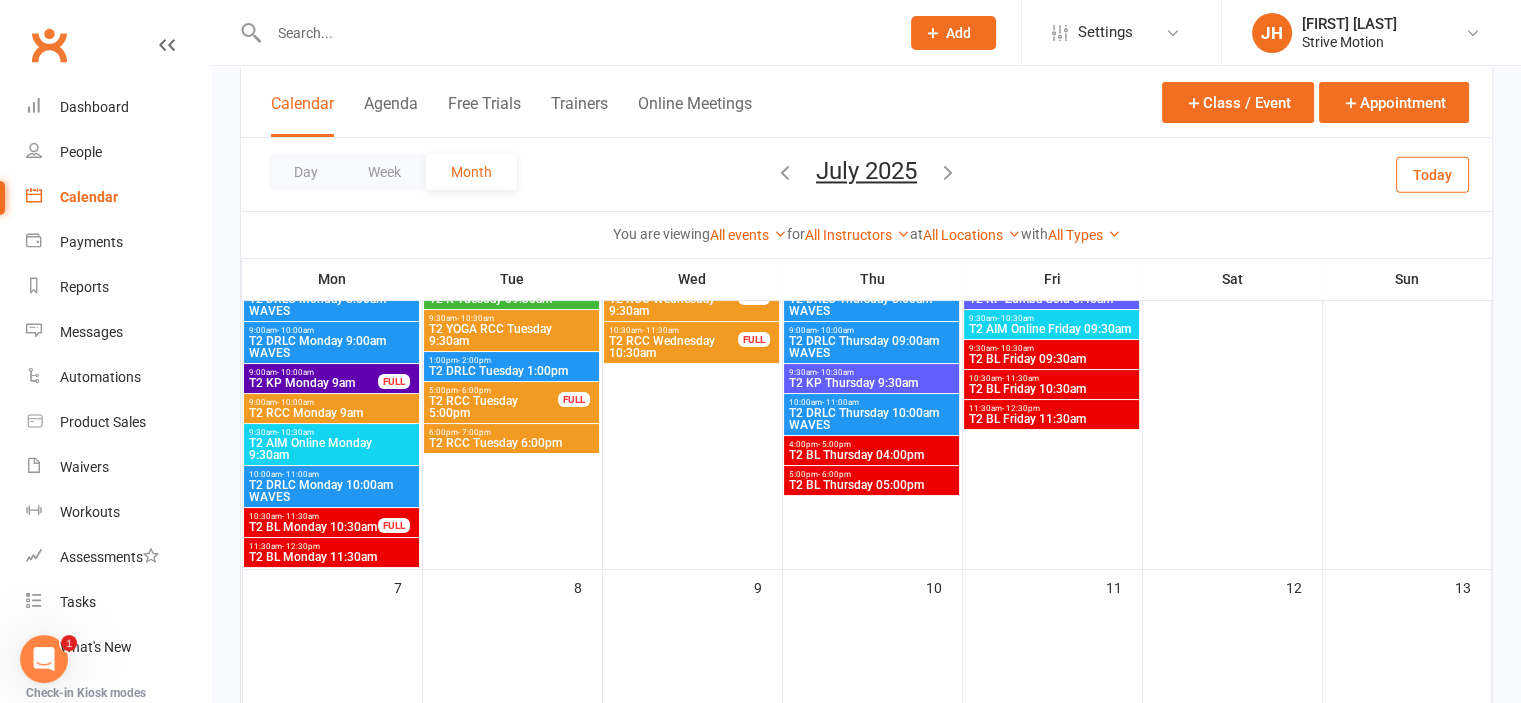 click at bounding box center (948, 172) 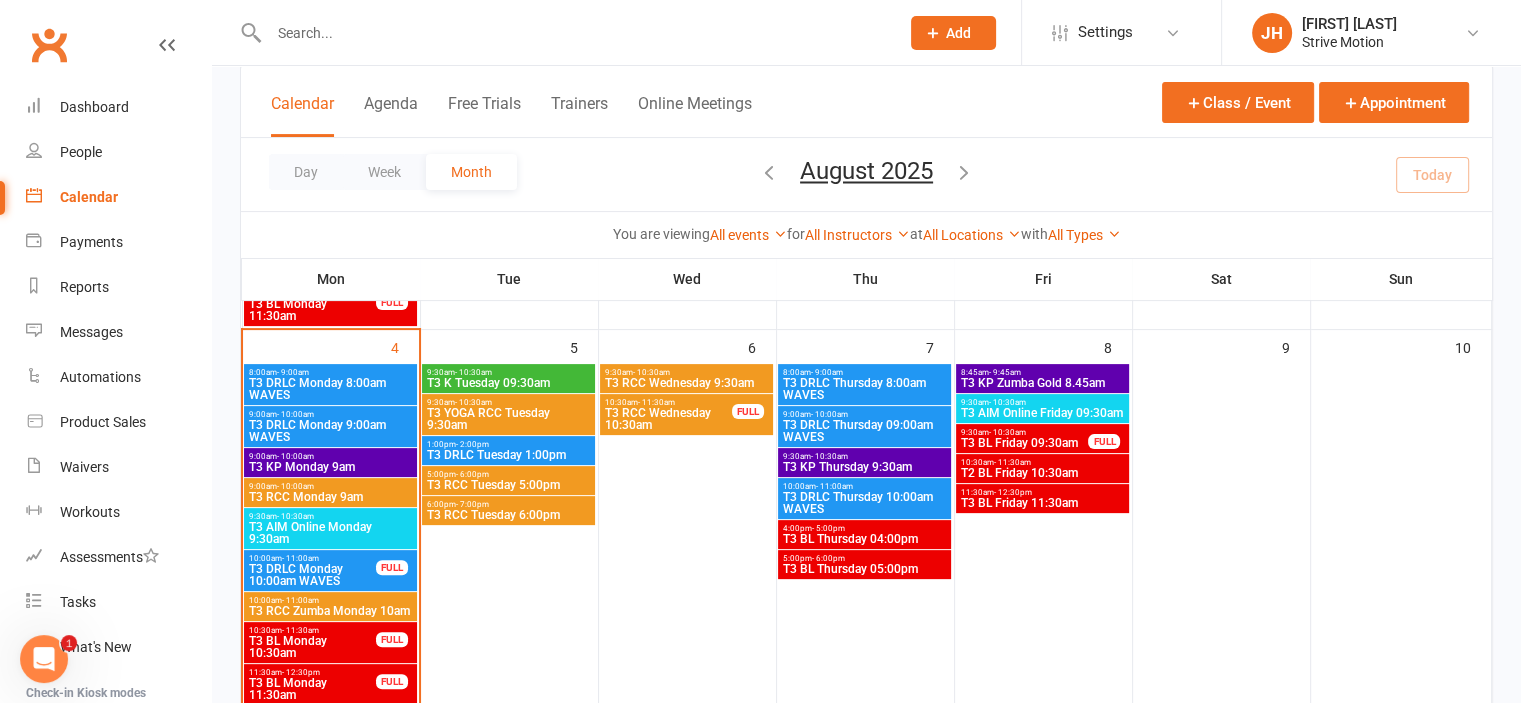 scroll, scrollTop: 476, scrollLeft: 0, axis: vertical 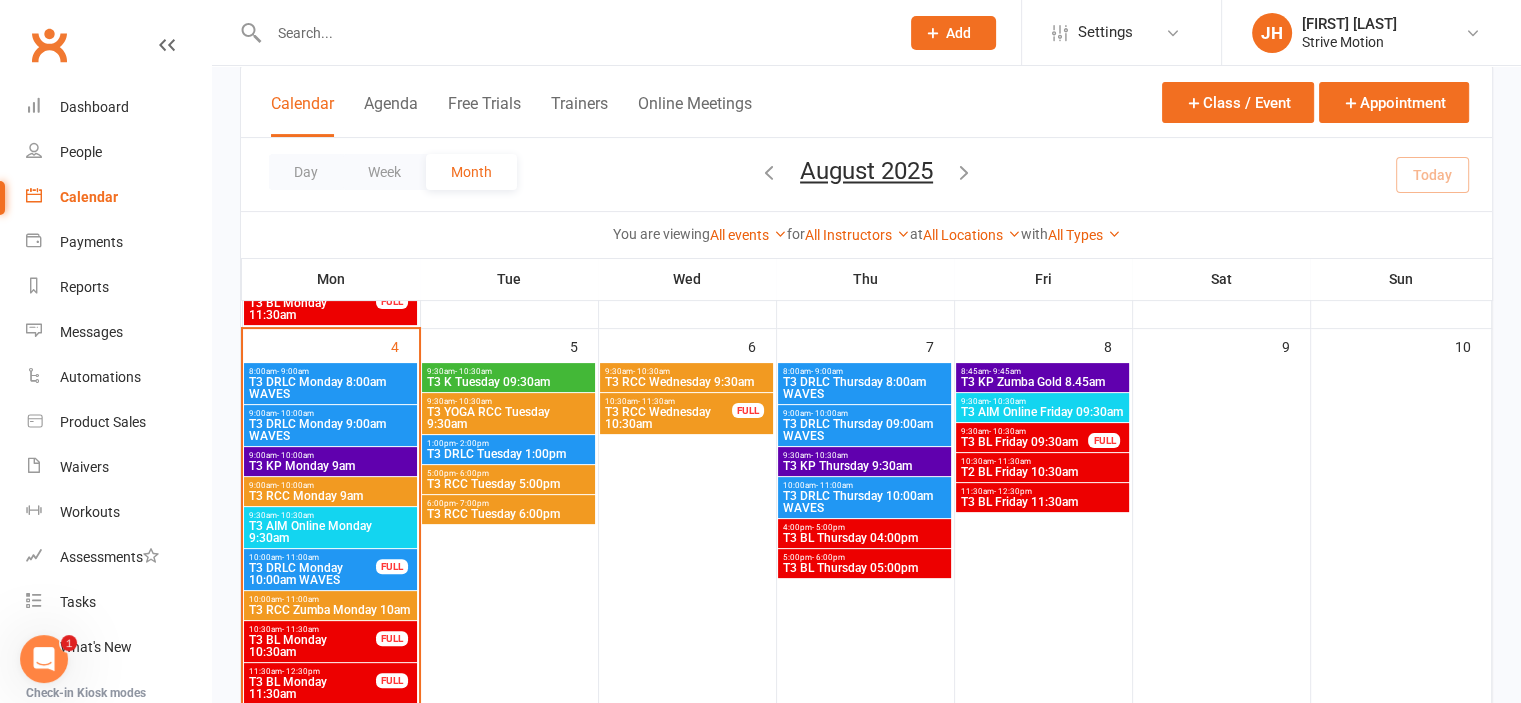 click on "9:30am  - 10:30am" at bounding box center (330, 515) 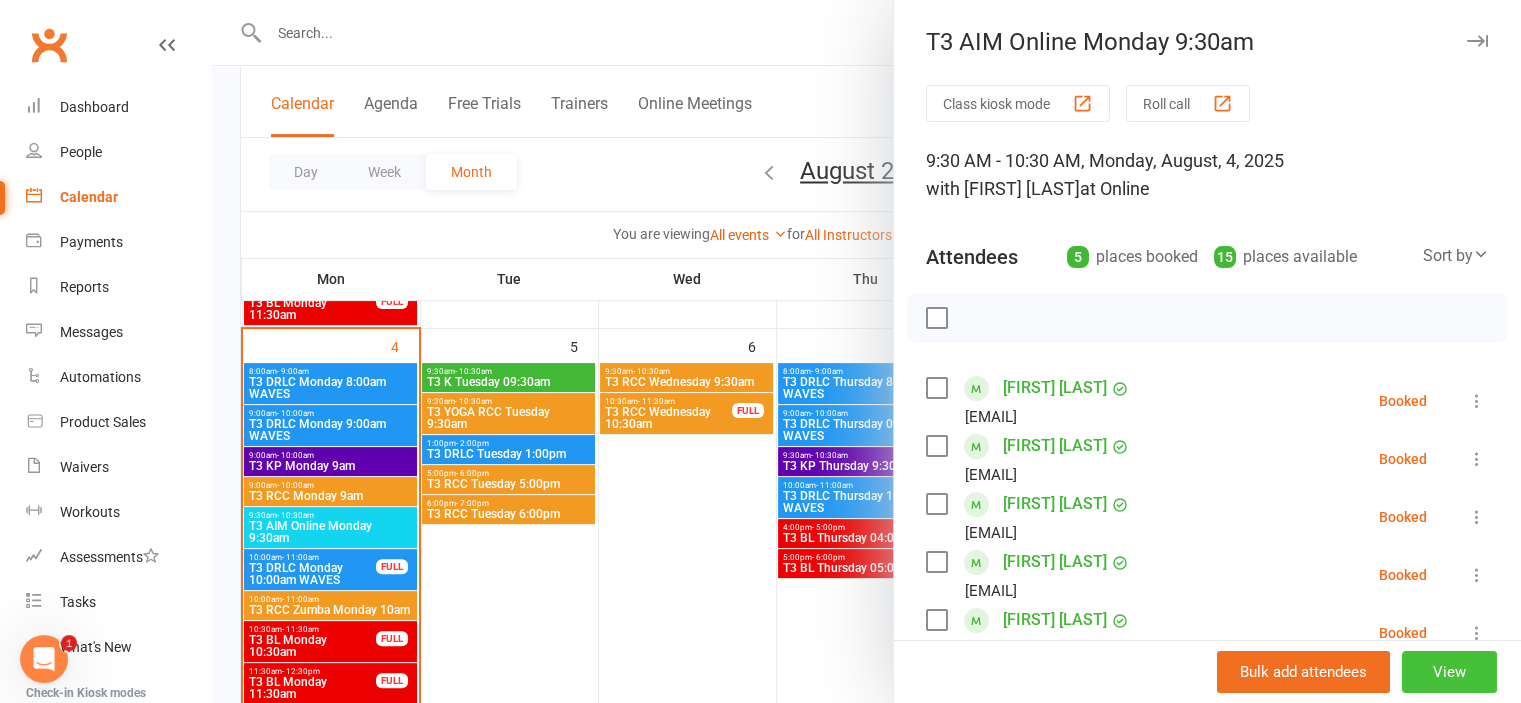 click on "View" at bounding box center (1449, 672) 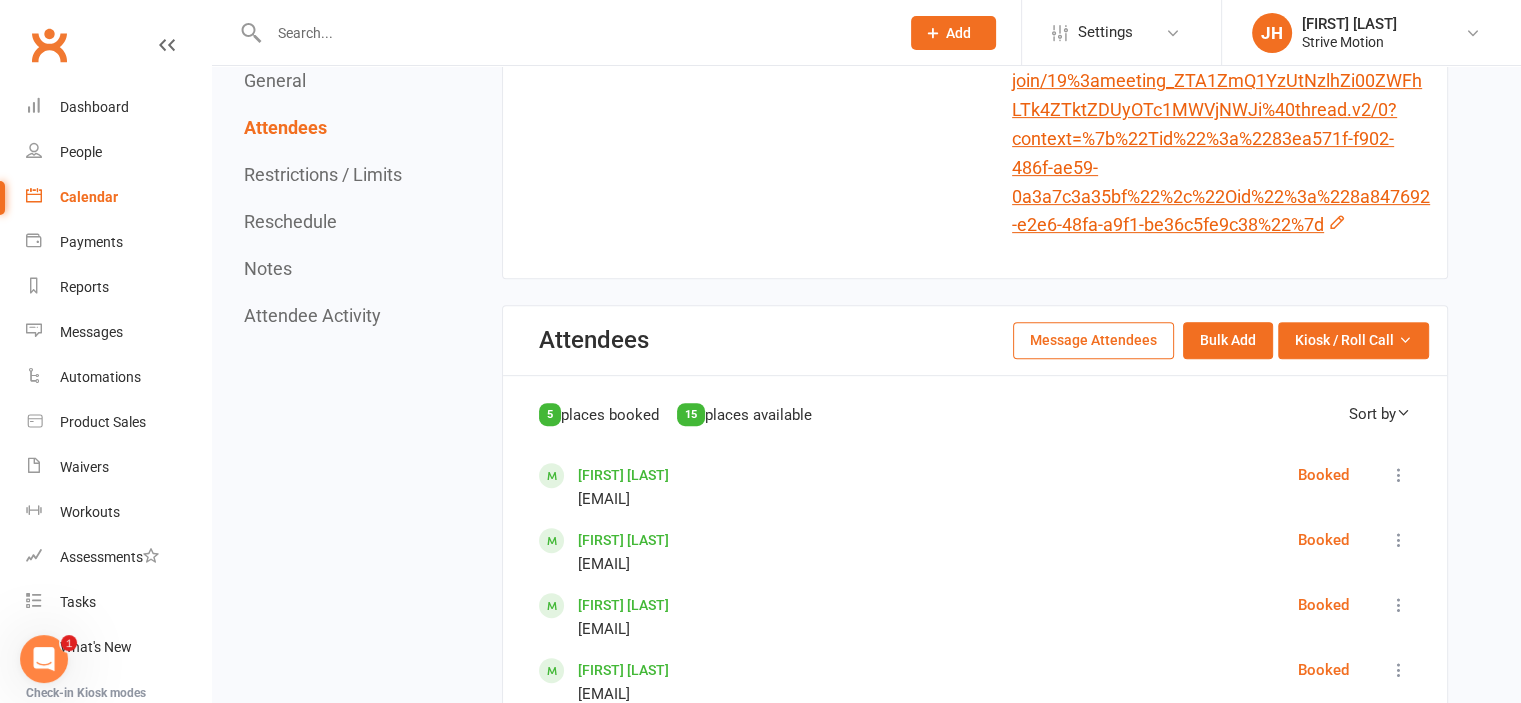 scroll, scrollTop: 912, scrollLeft: 0, axis: vertical 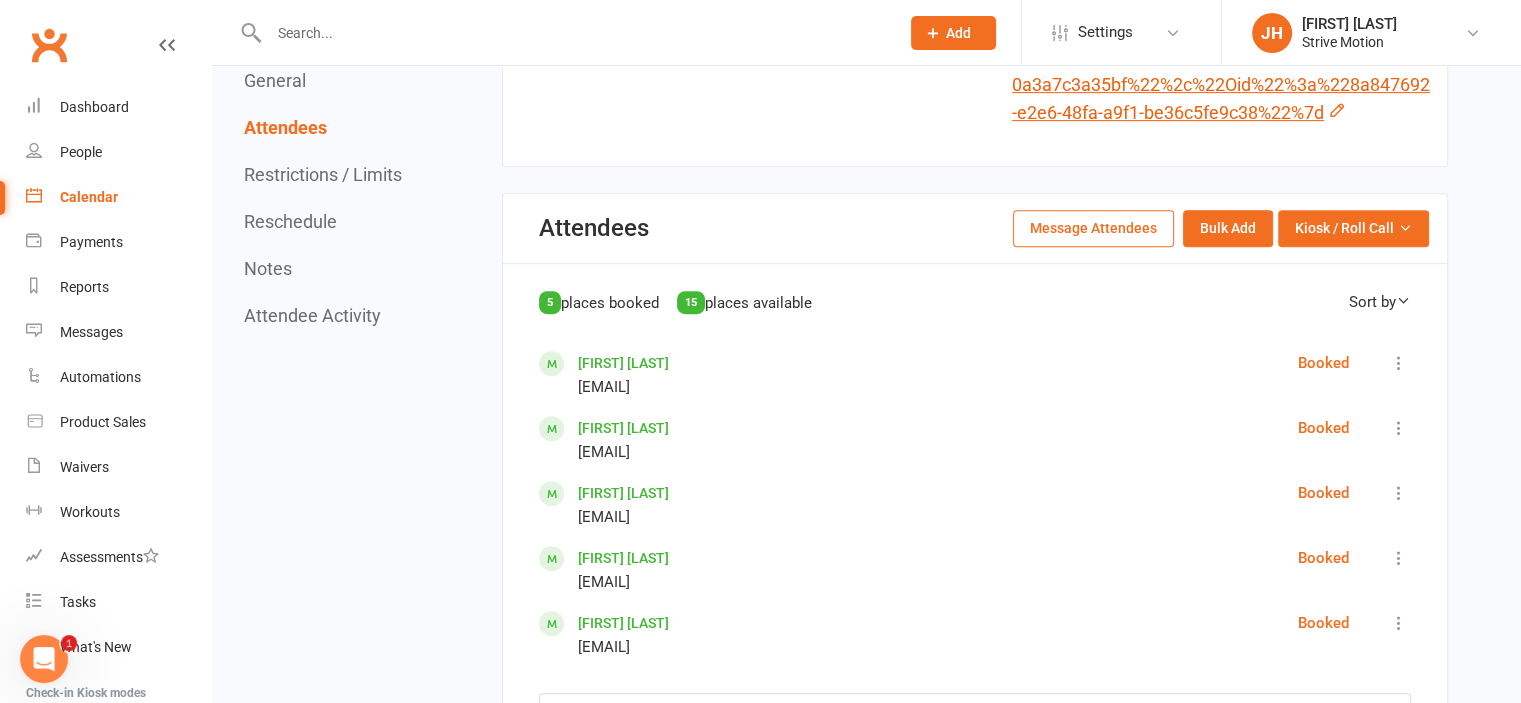 click on "[FIRST] [LAST]" at bounding box center [623, 363] 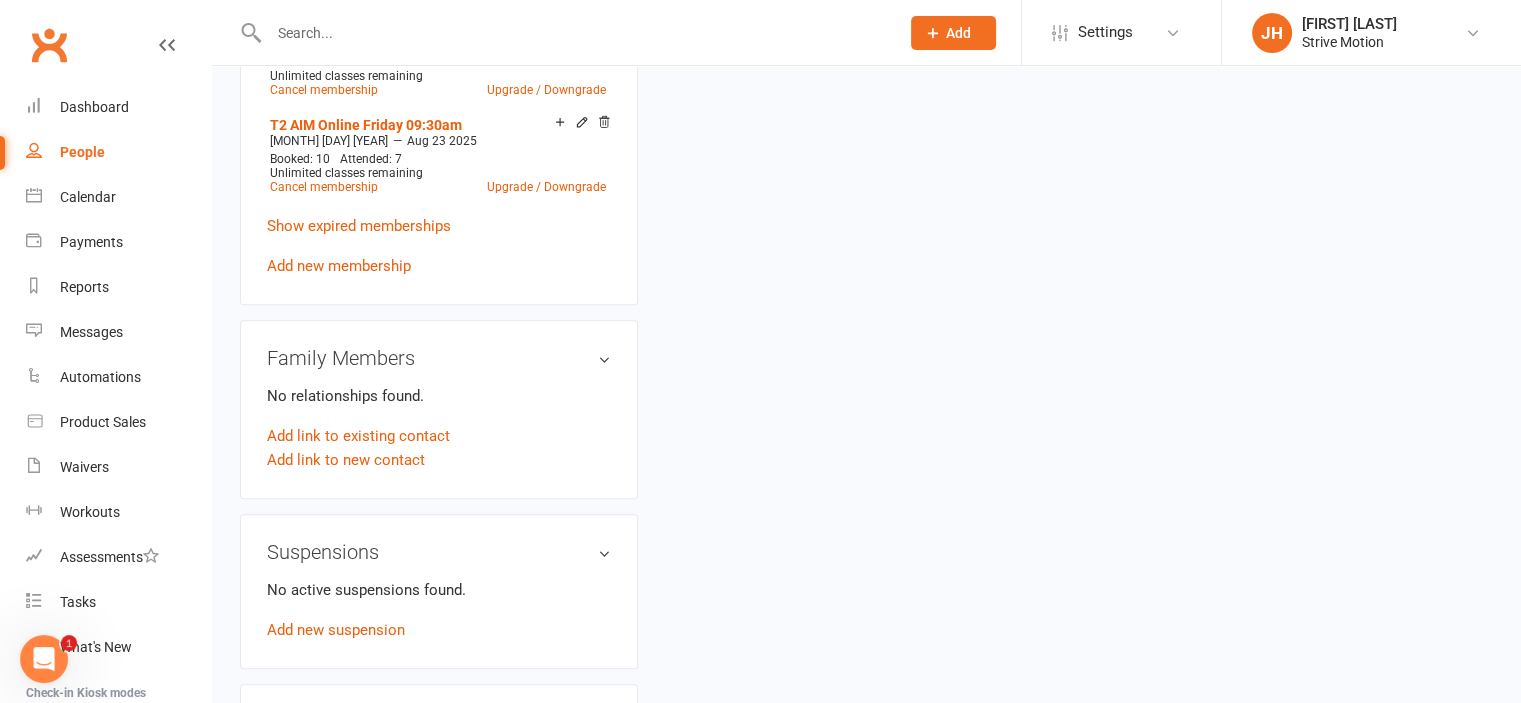 scroll, scrollTop: 0, scrollLeft: 0, axis: both 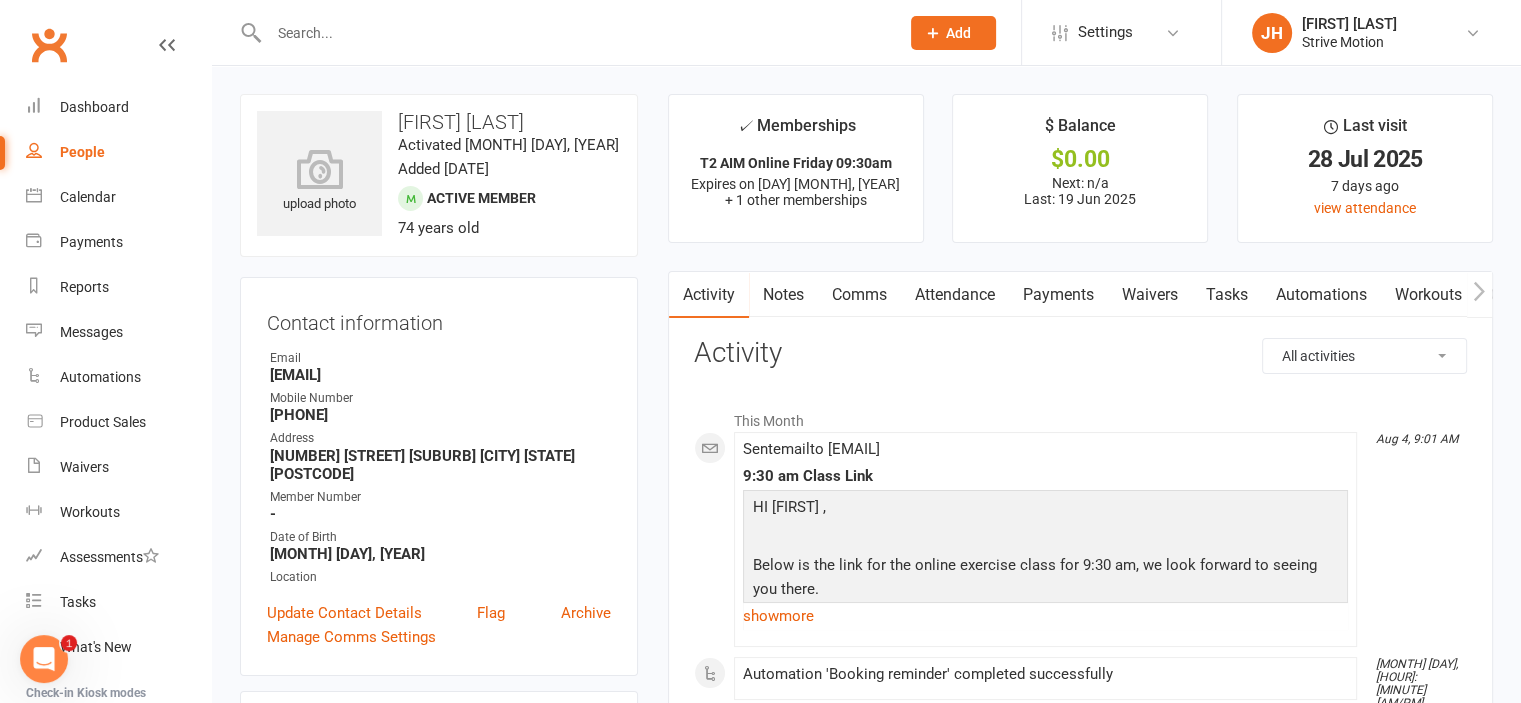click on "Comms" at bounding box center (859, 295) 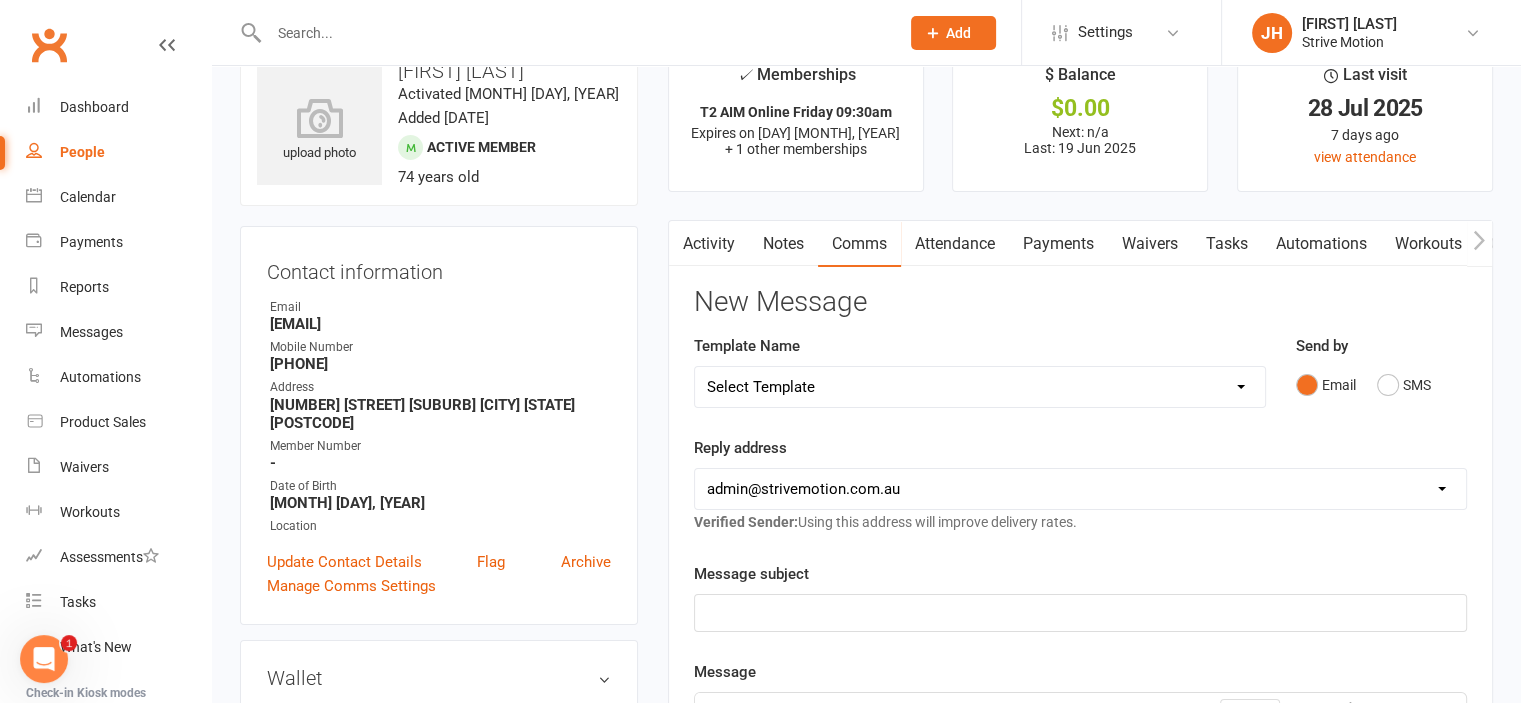 scroll, scrollTop: 16, scrollLeft: 0, axis: vertical 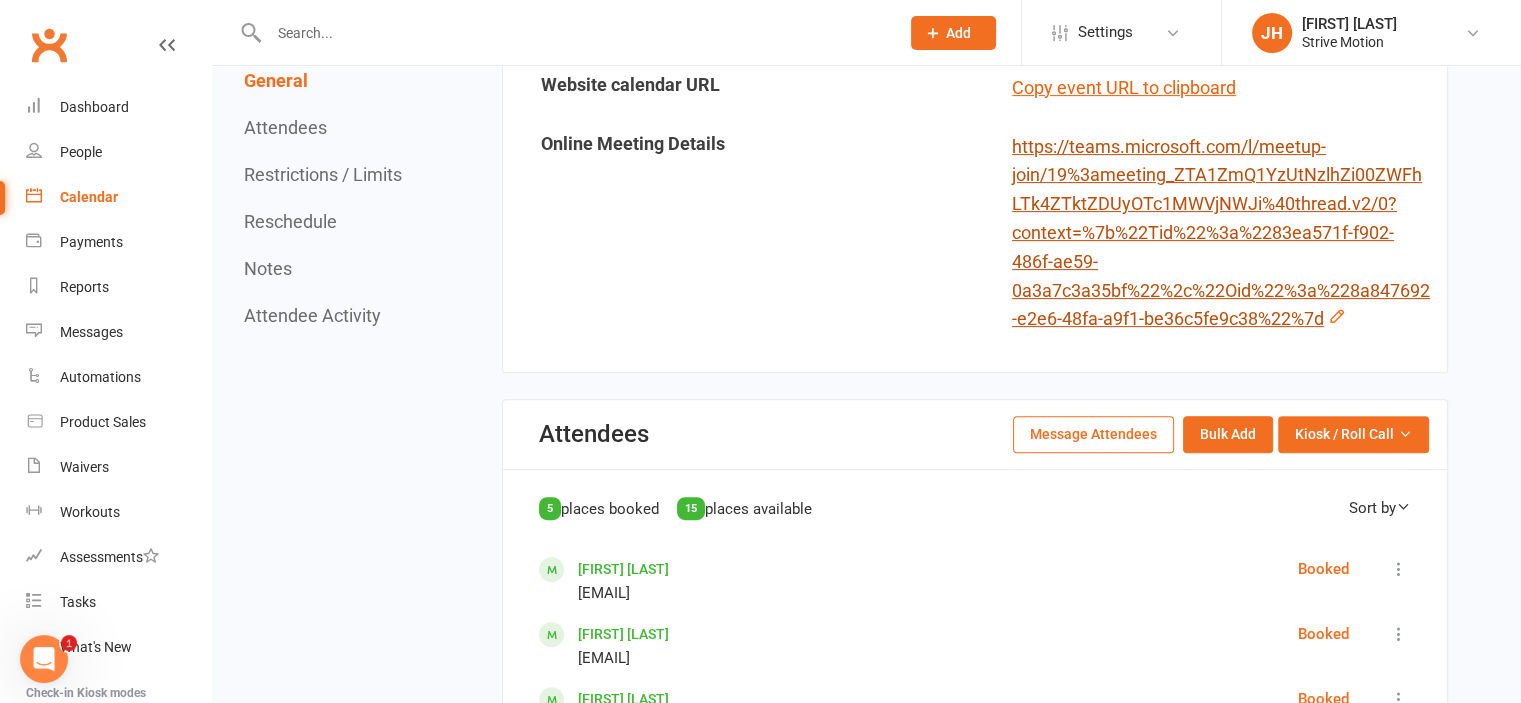 click on "https://teams.microsoft.com/l/meetup-join/19%3ameeting_ZTA1ZmQ1YzUtNzlhZi00ZWFhLTk4ZTktZDUyOTc1MWVjNWJi%40thread.v2/0?context=%7b%22Tid%22%3a%2283ea571f-f902-486f-ae59-0a3a7c3a35bf%22%2c%22Oid%22%3a%228a847692-e2e6-48fa-a9f1-be36c5fe9c38%22%7d" at bounding box center [1221, 233] 